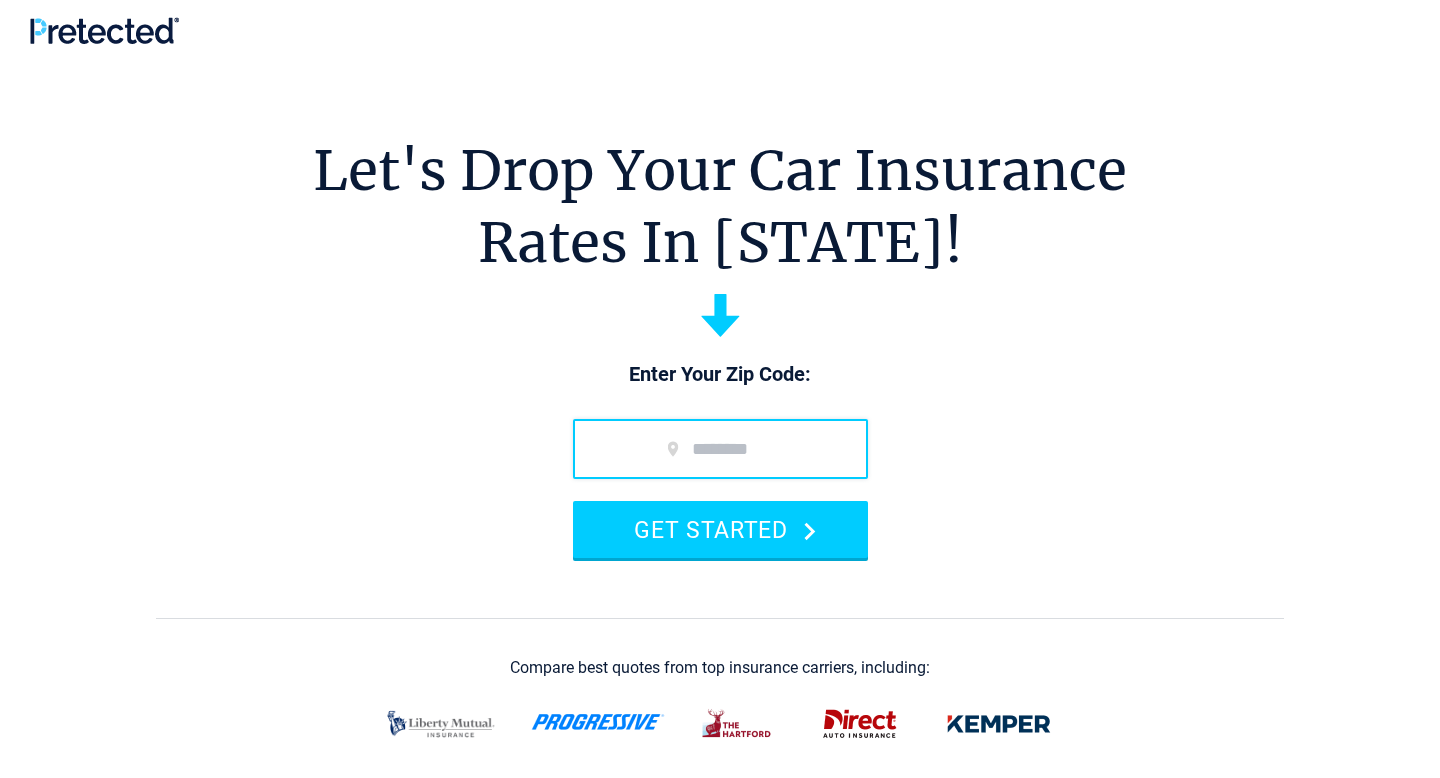 scroll, scrollTop: 0, scrollLeft: 0, axis: both 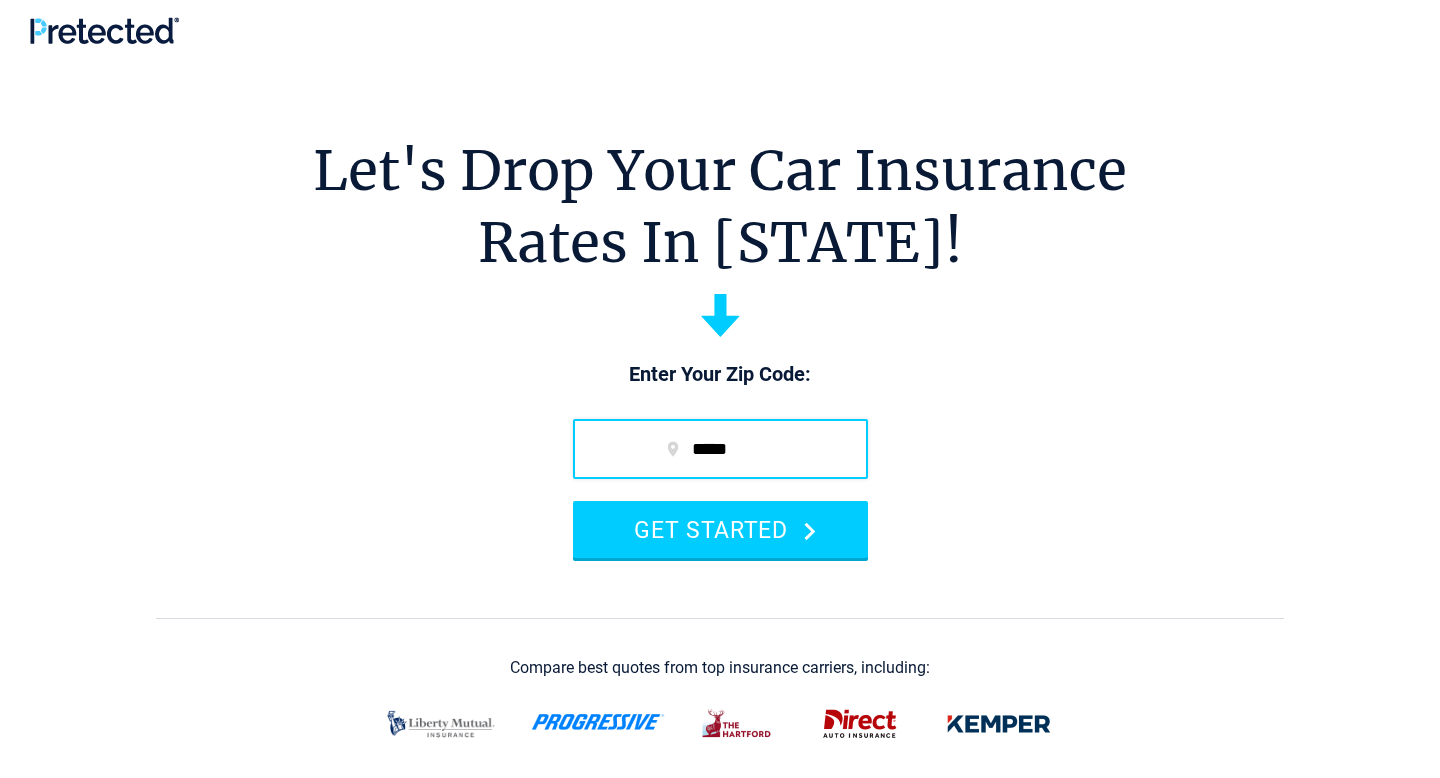 type on "*****" 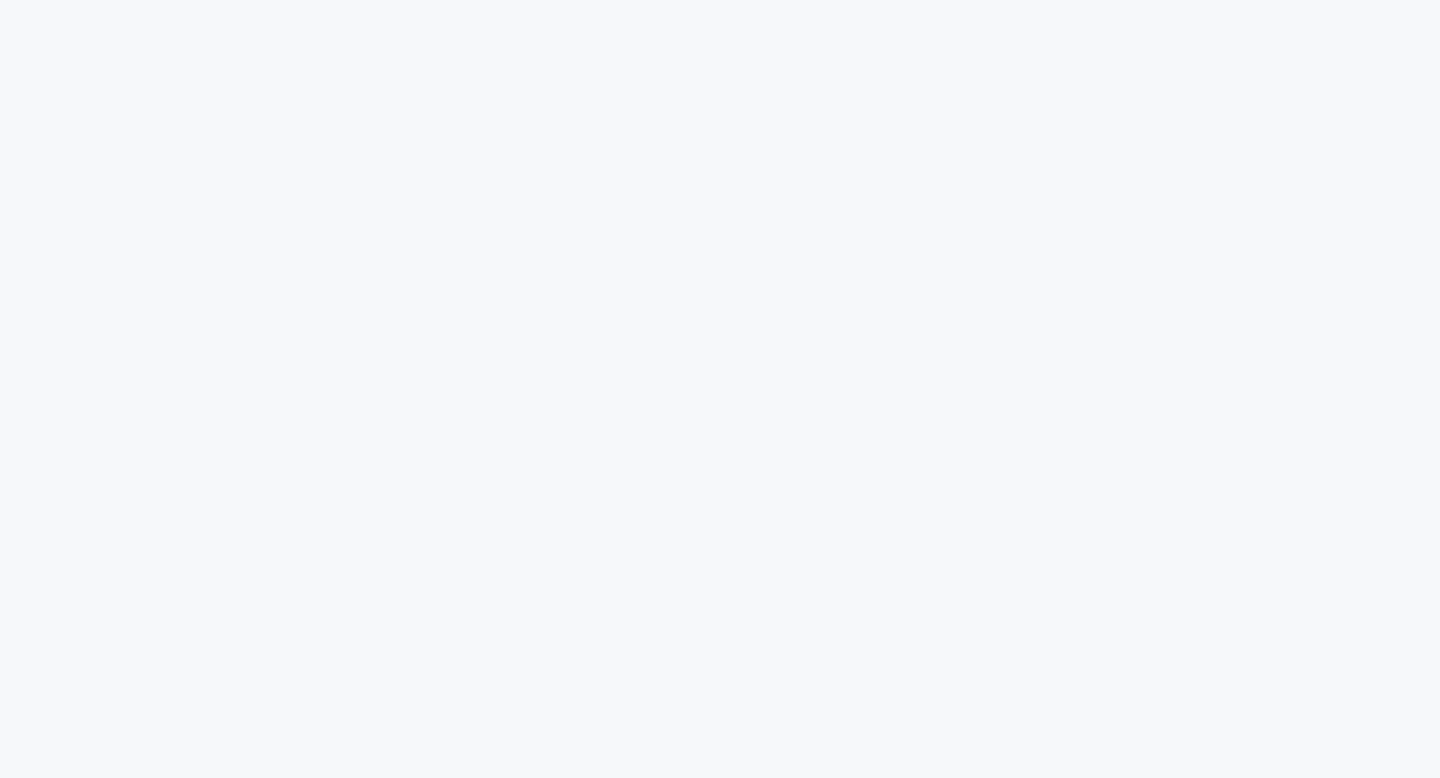 scroll, scrollTop: 0, scrollLeft: 0, axis: both 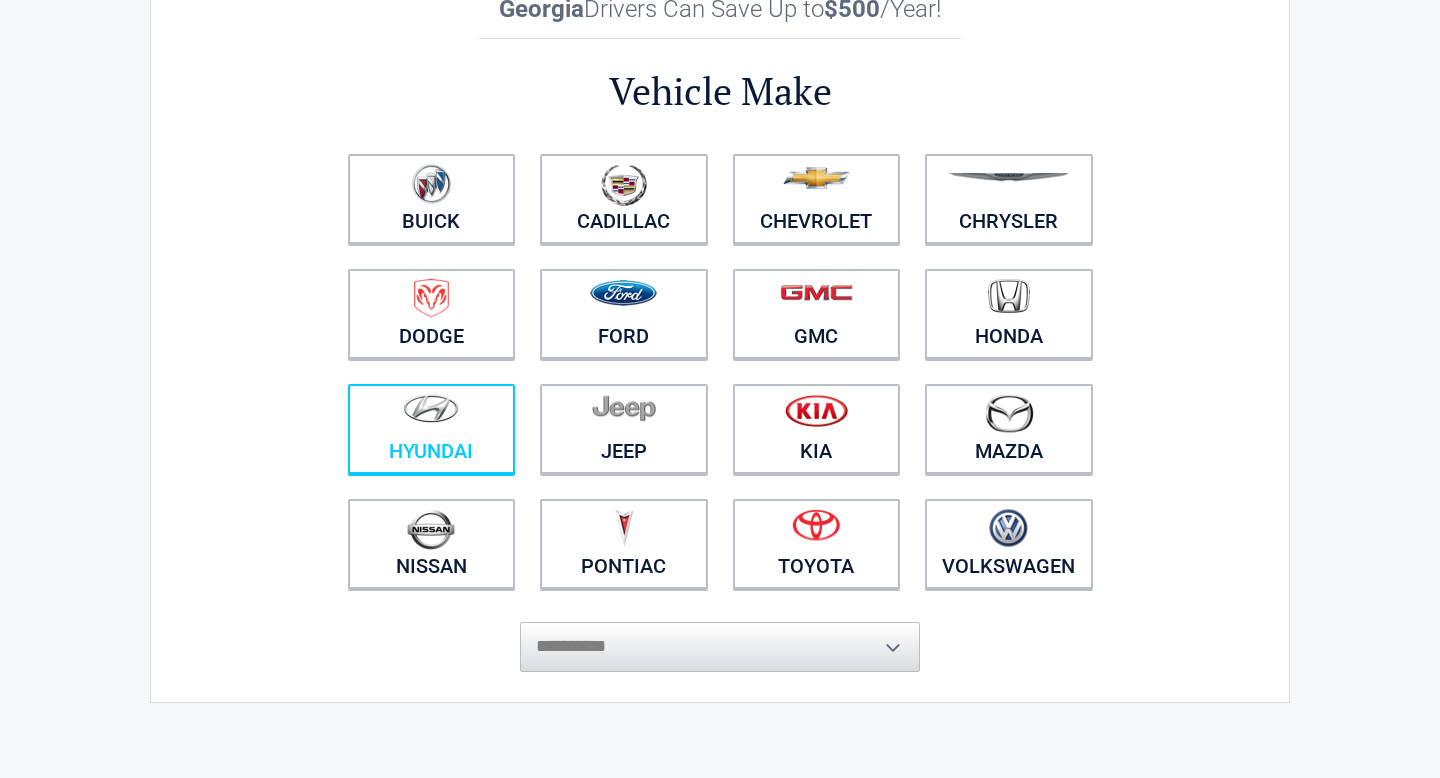 click at bounding box center [432, 416] 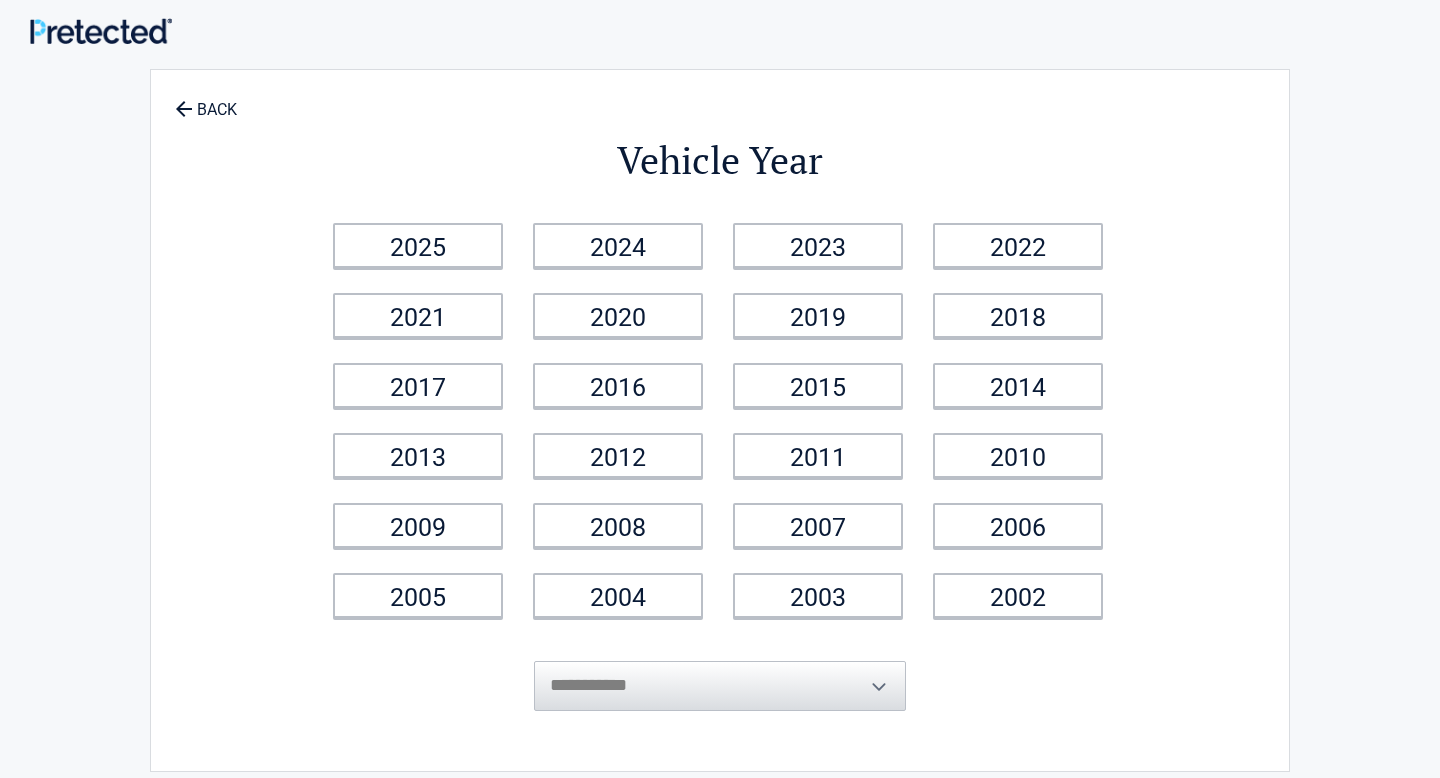 scroll, scrollTop: 0, scrollLeft: 0, axis: both 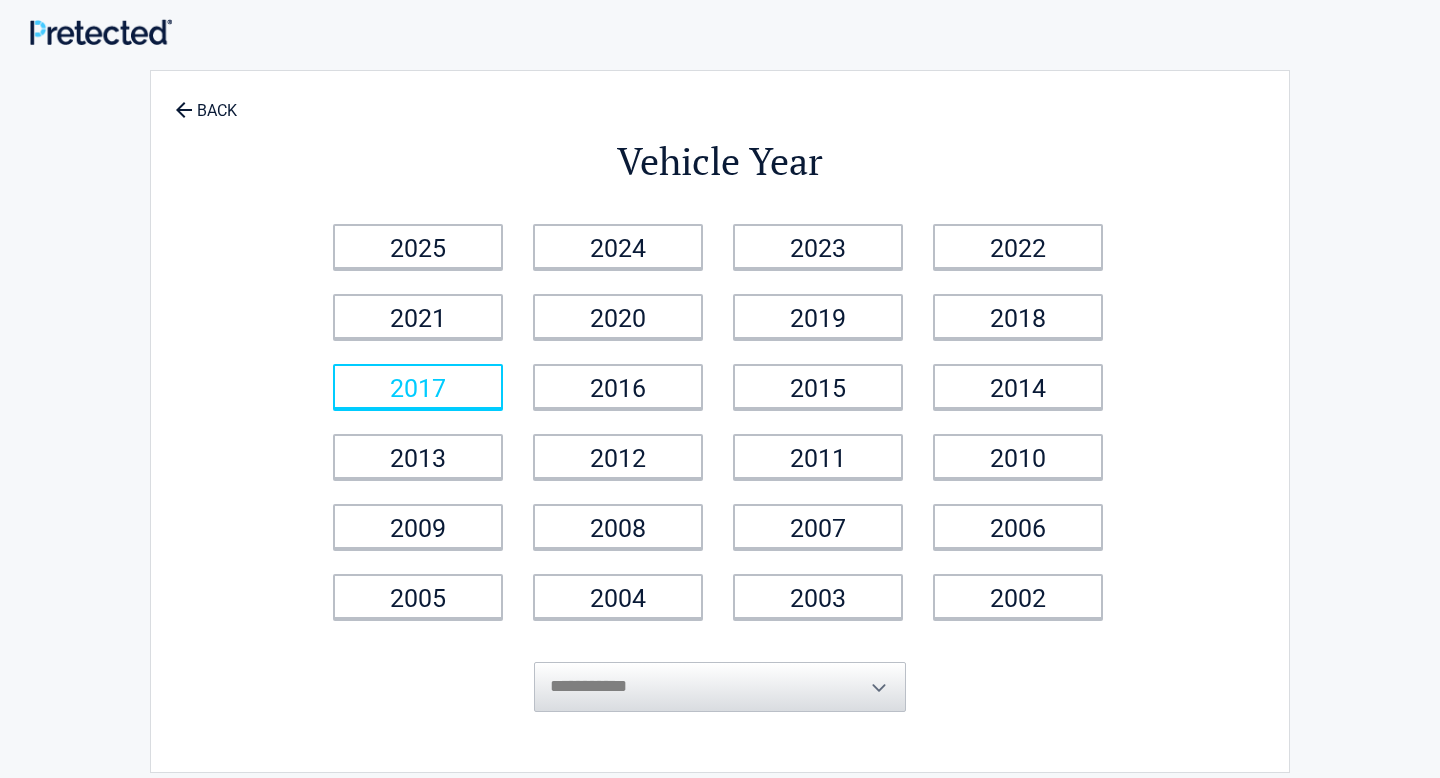 click on "2017" at bounding box center [418, 386] 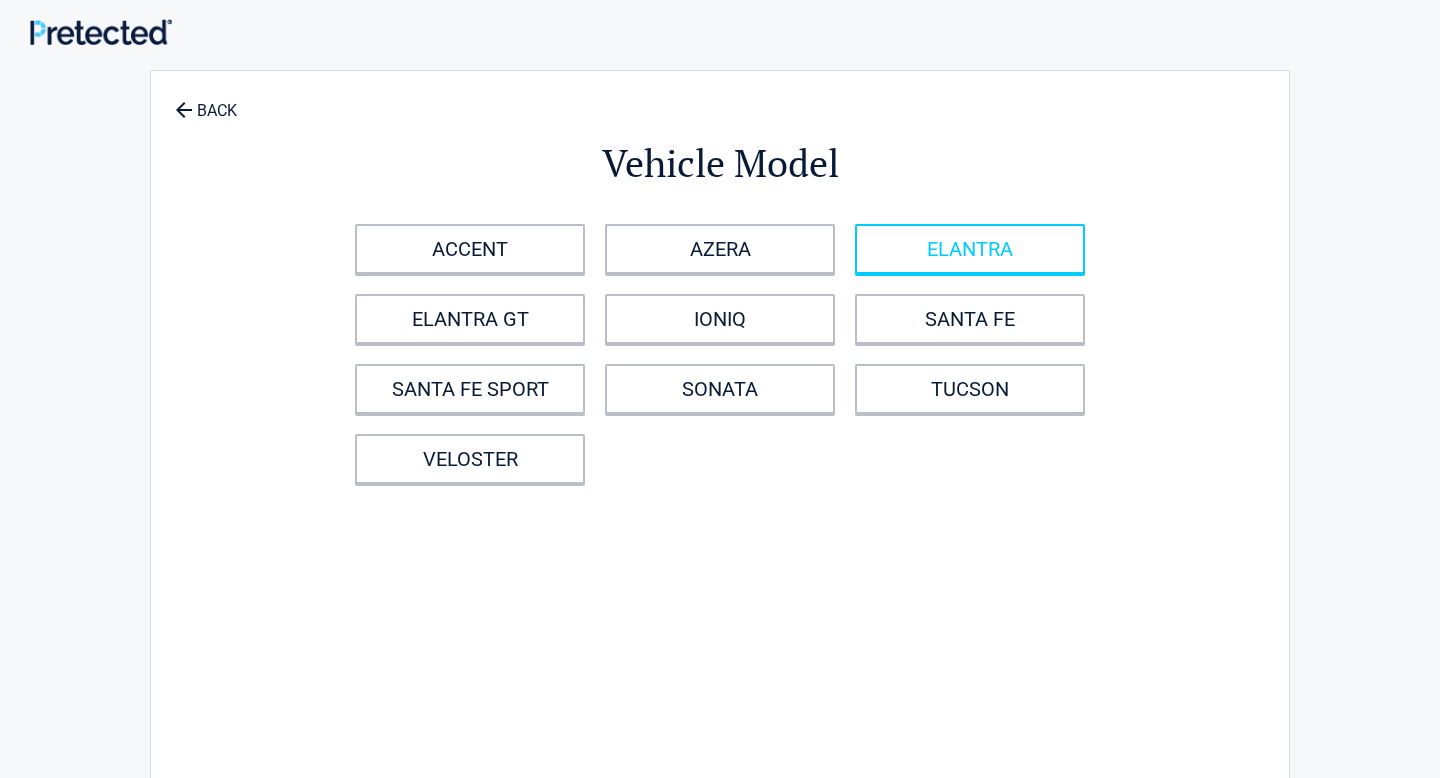 click on "ELANTRA" at bounding box center (970, 249) 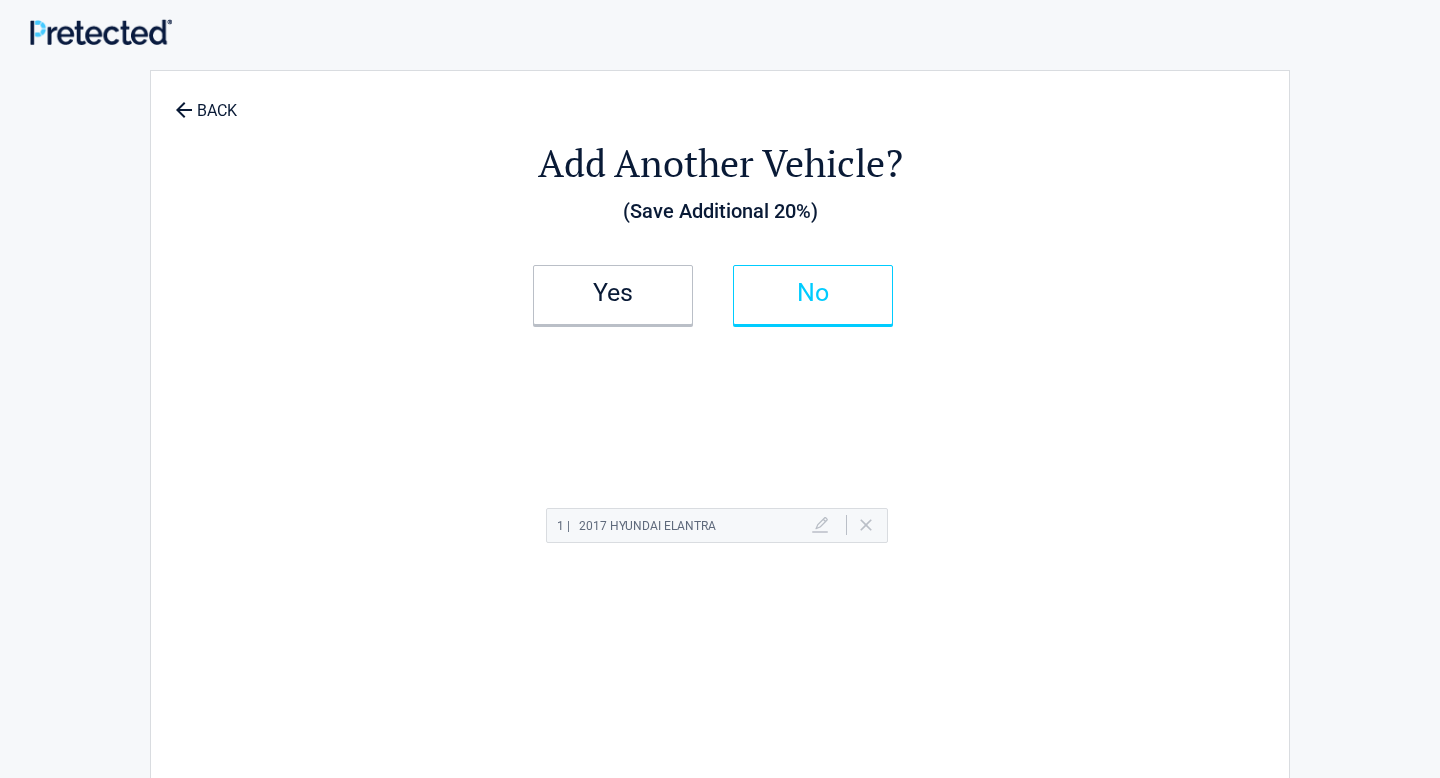 click on "No" at bounding box center [813, 295] 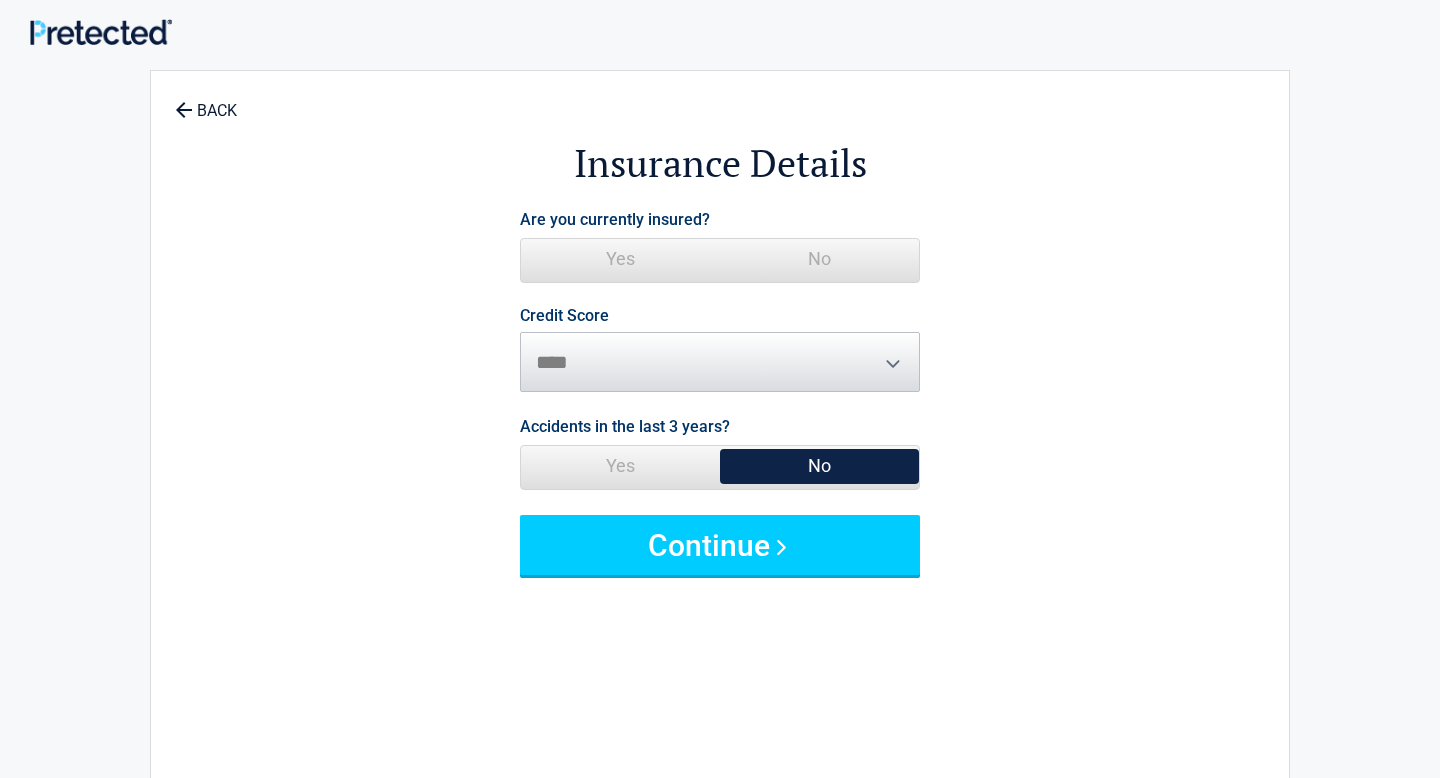 click on "No" at bounding box center (819, 259) 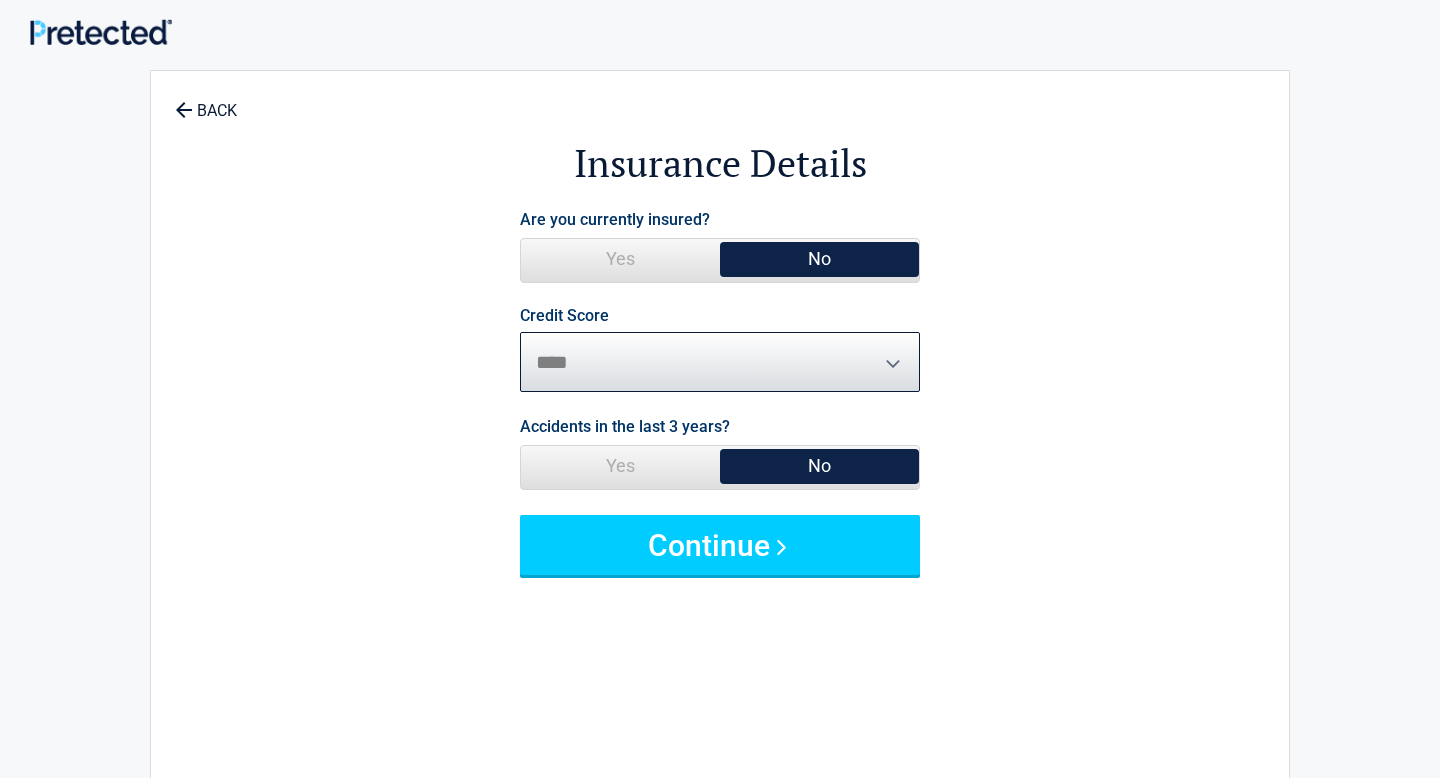 click on "*********
****
*******
****" at bounding box center (720, 362) 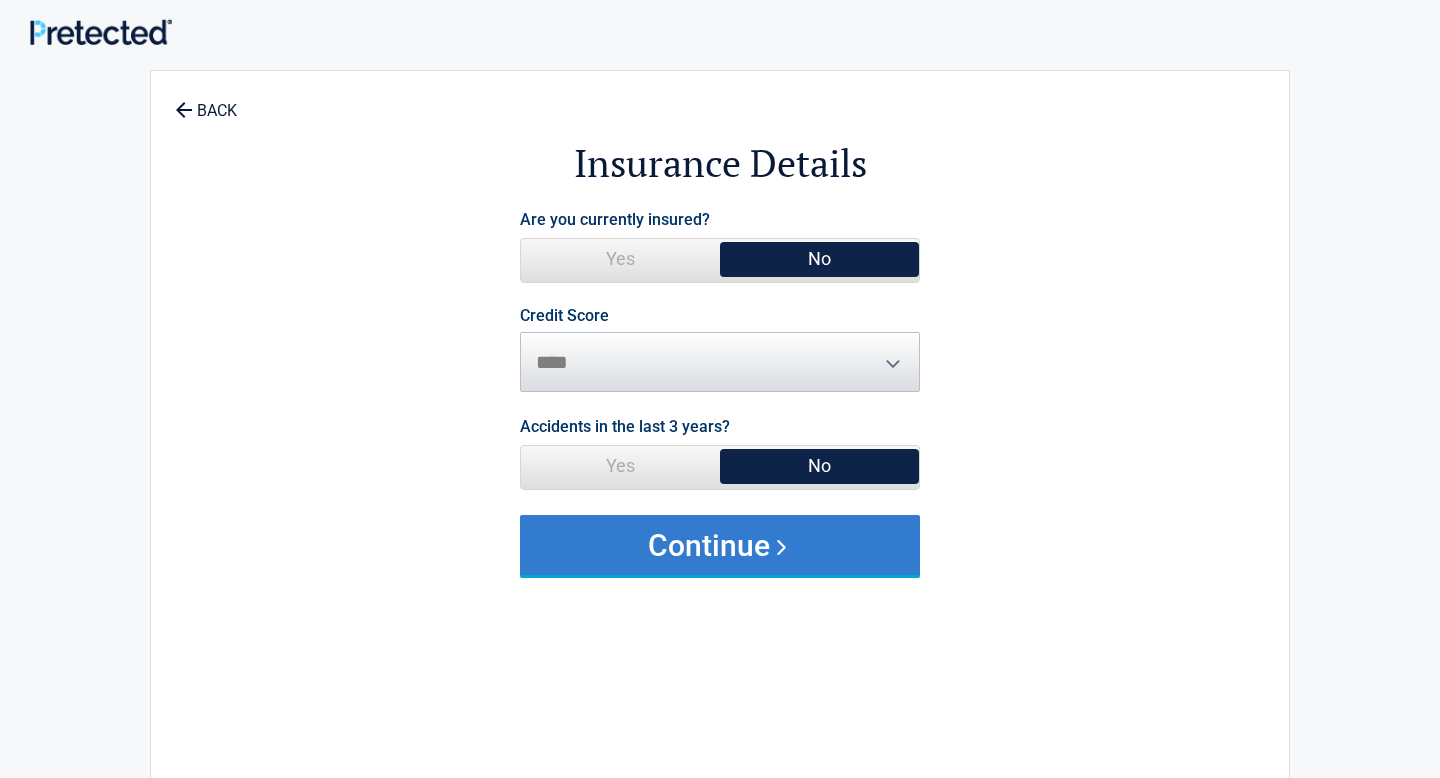 click on "Continue" at bounding box center (720, 545) 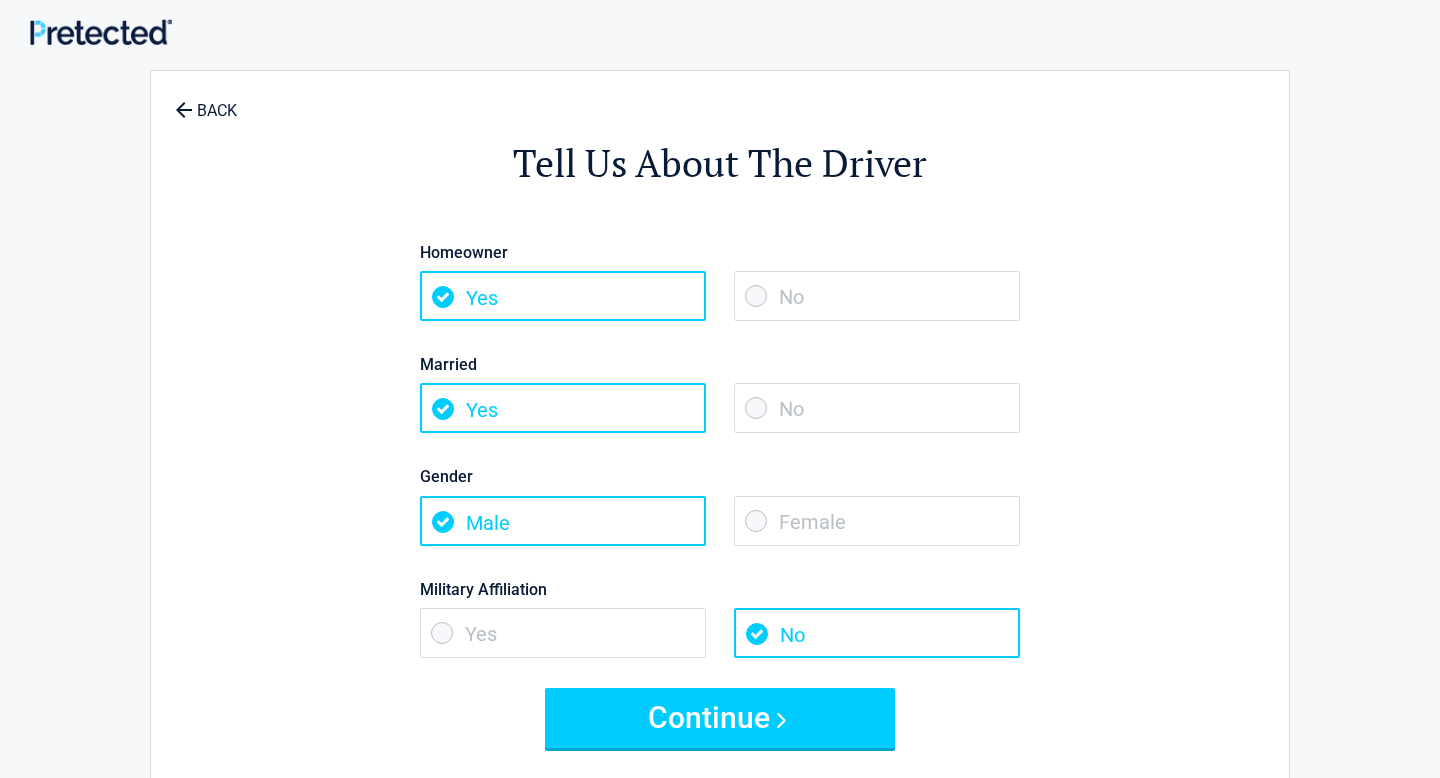 click on "No" at bounding box center [877, 296] 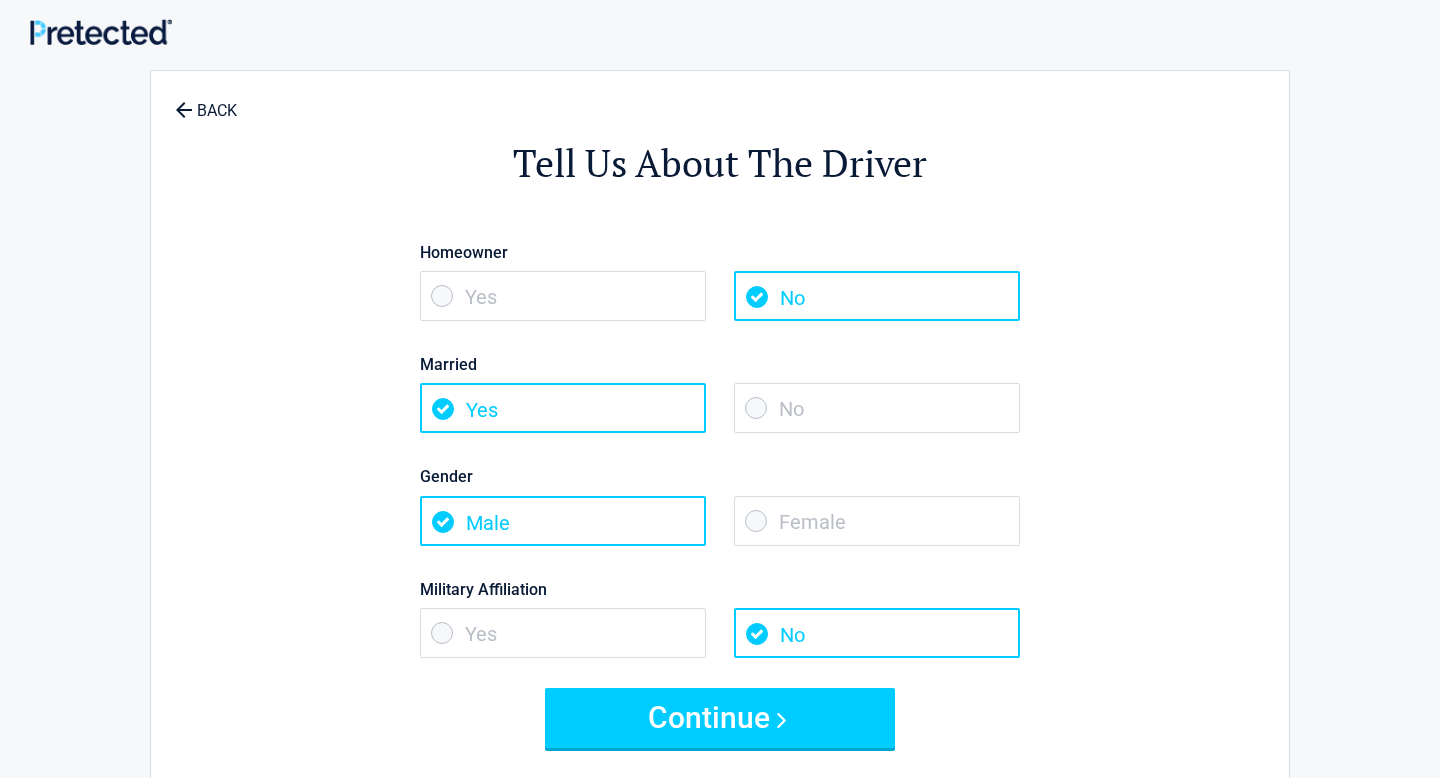 click on "No" at bounding box center (877, 408) 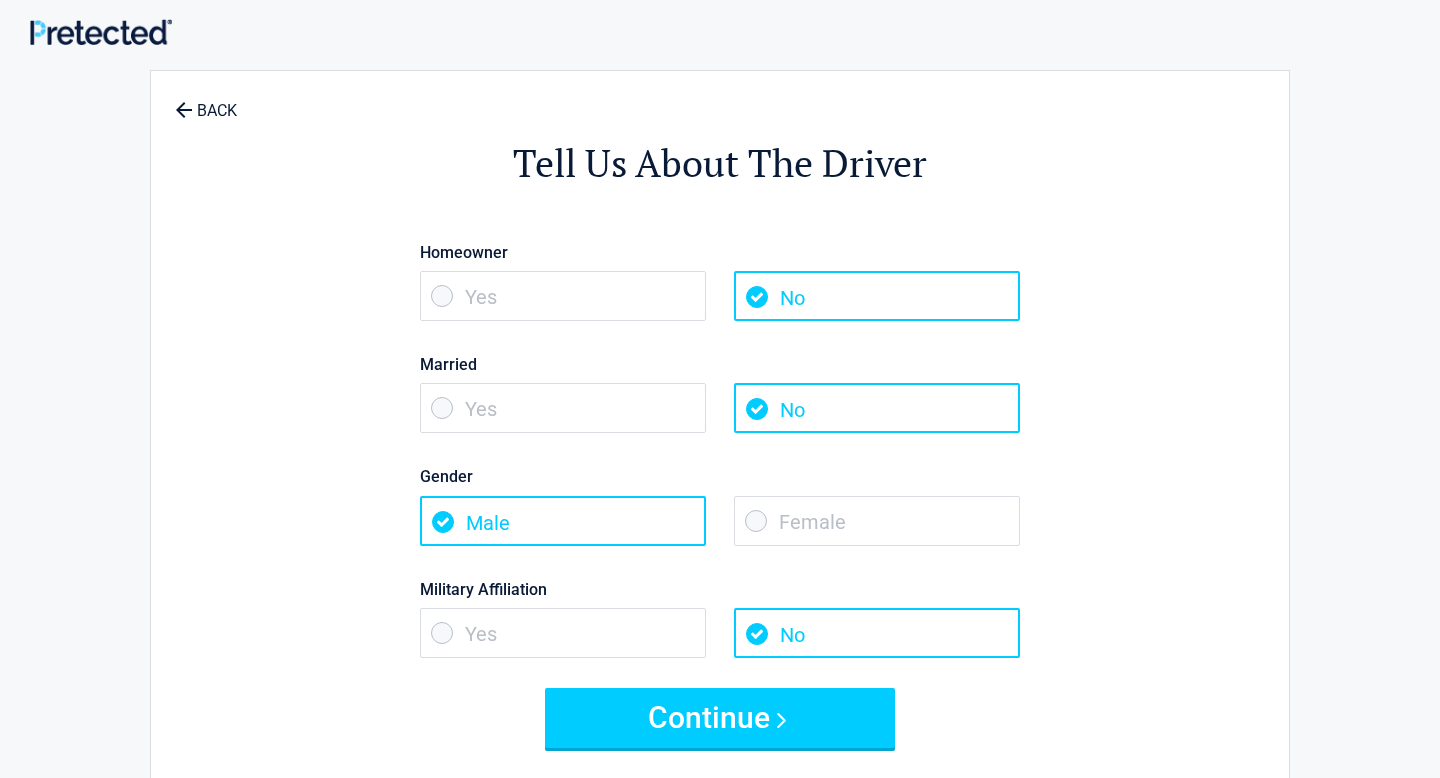 click on "Female" at bounding box center [877, 521] 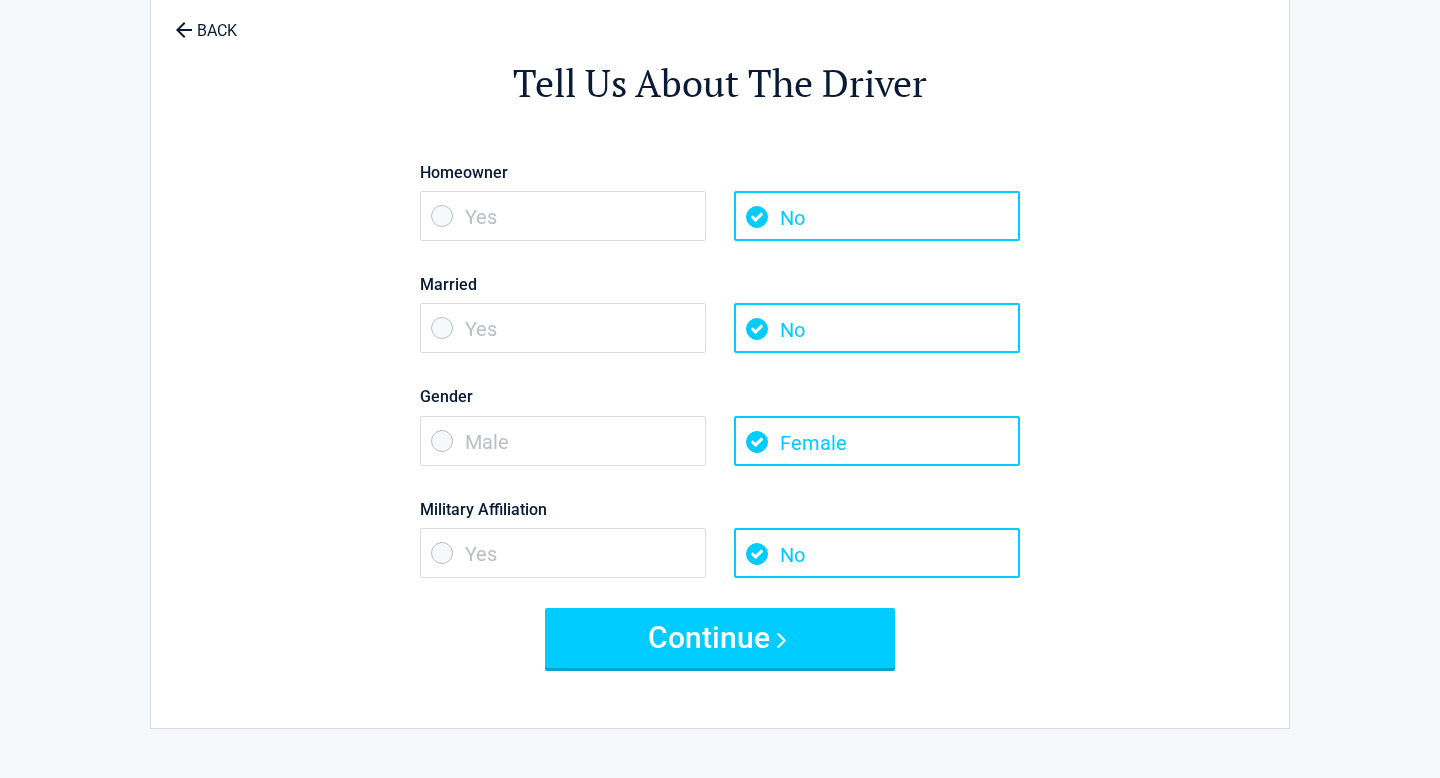 scroll, scrollTop: 103, scrollLeft: 0, axis: vertical 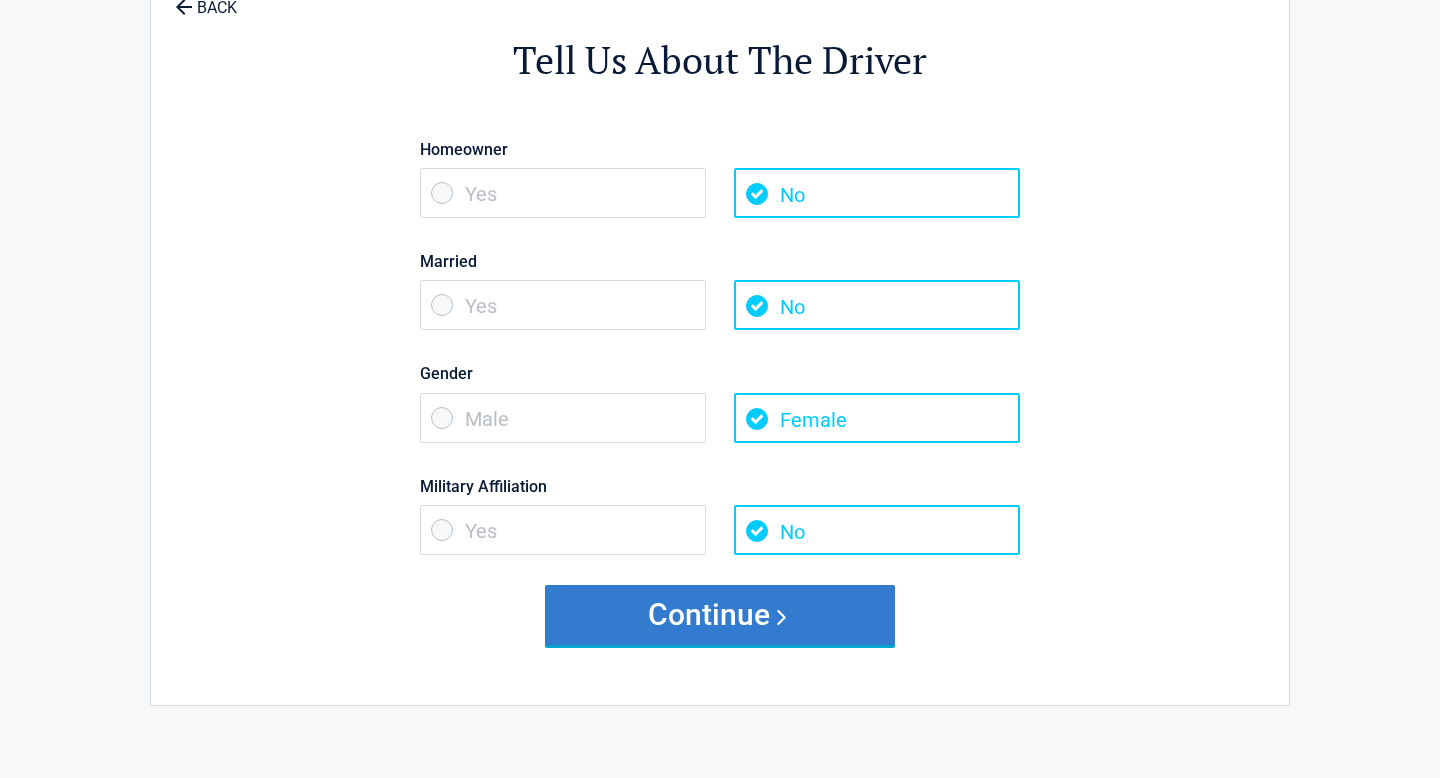 click on "Continue" at bounding box center (720, 615) 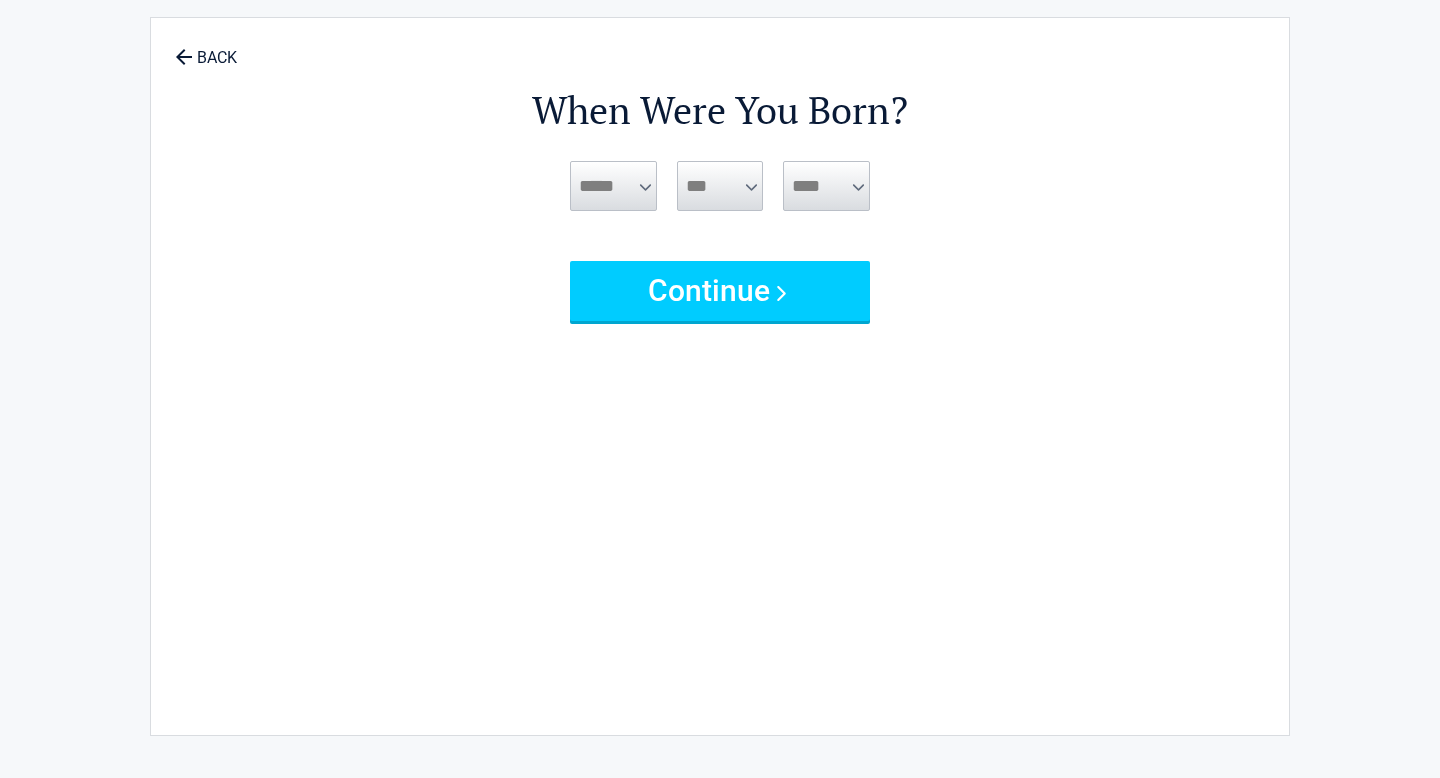scroll, scrollTop: 0, scrollLeft: 0, axis: both 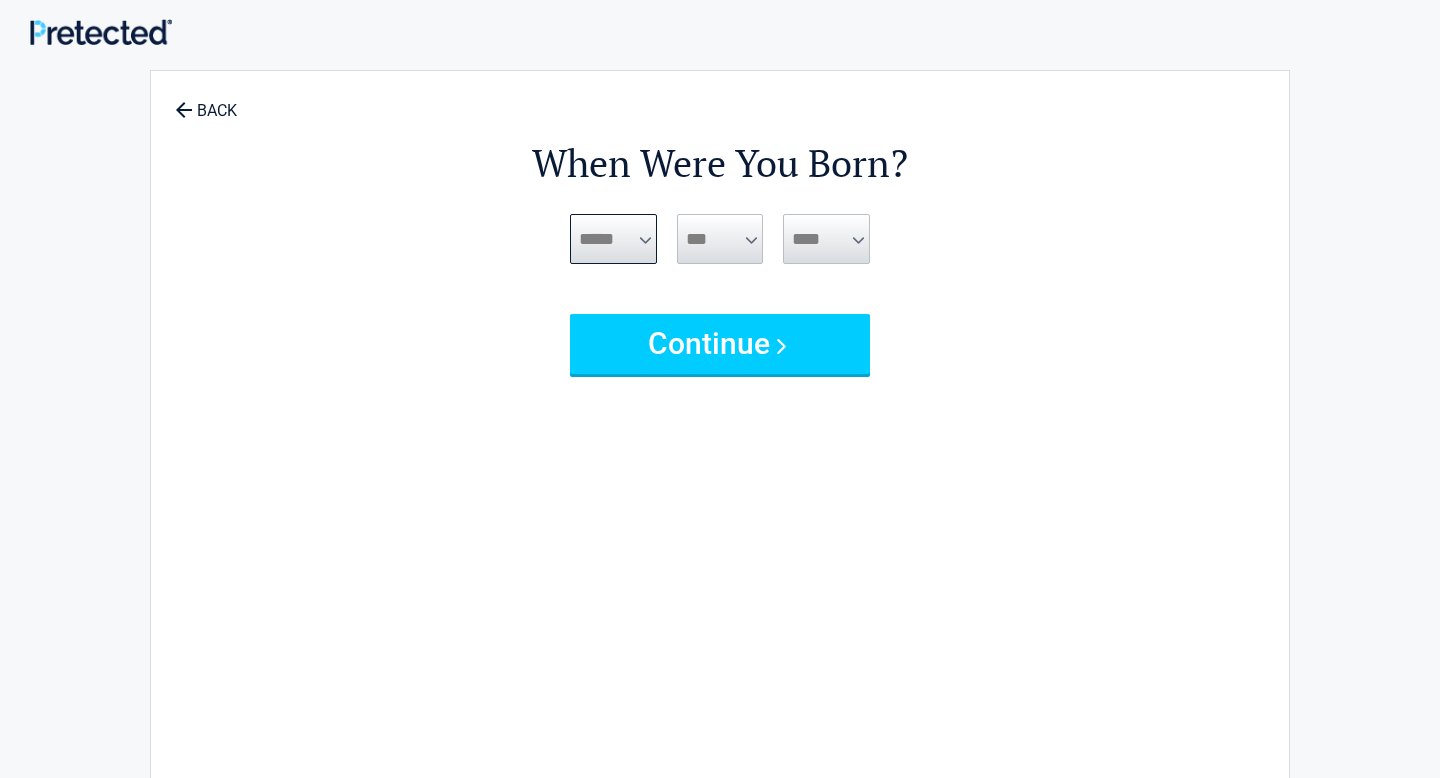 click on "*****
***
***
***
***
***
***
***
***
***
***
***
***" at bounding box center [613, 239] 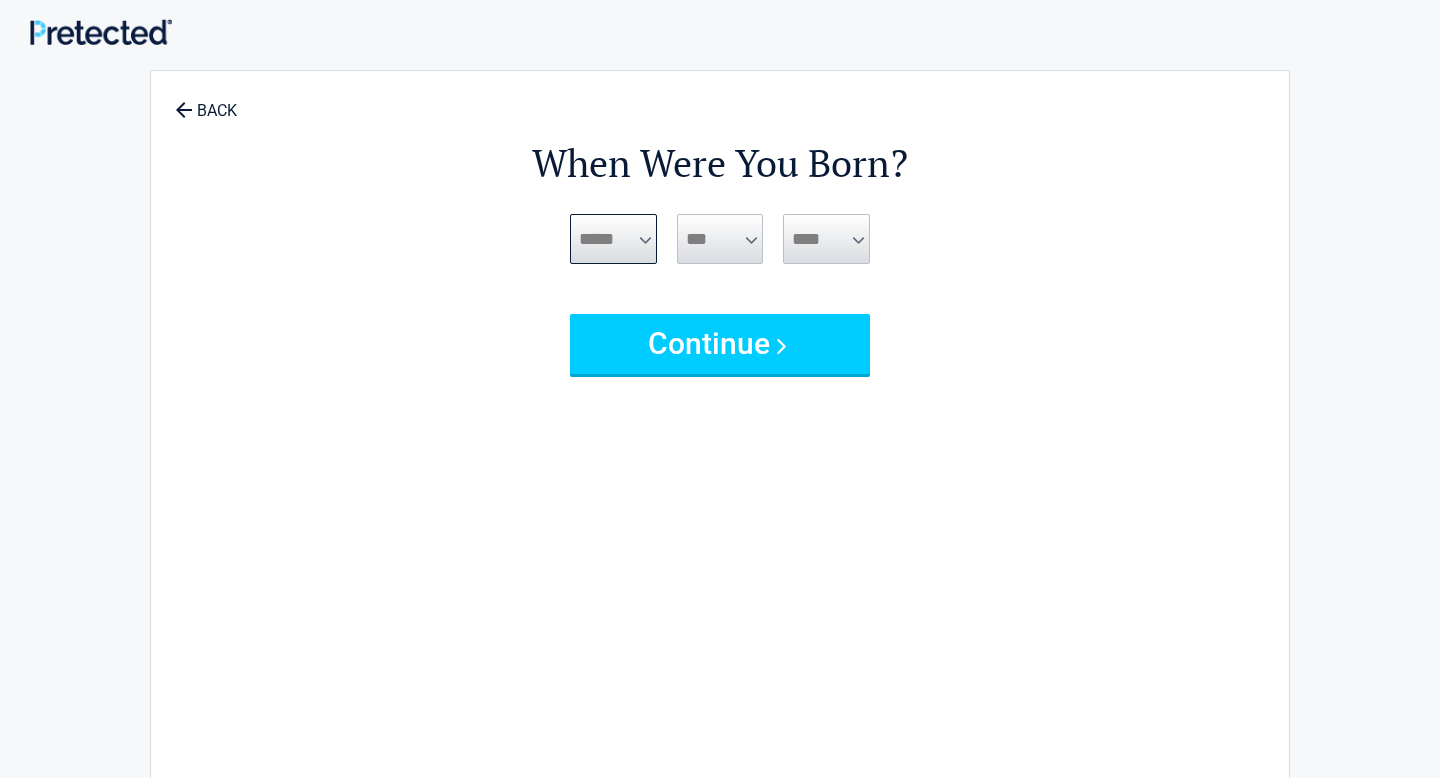 select on "*" 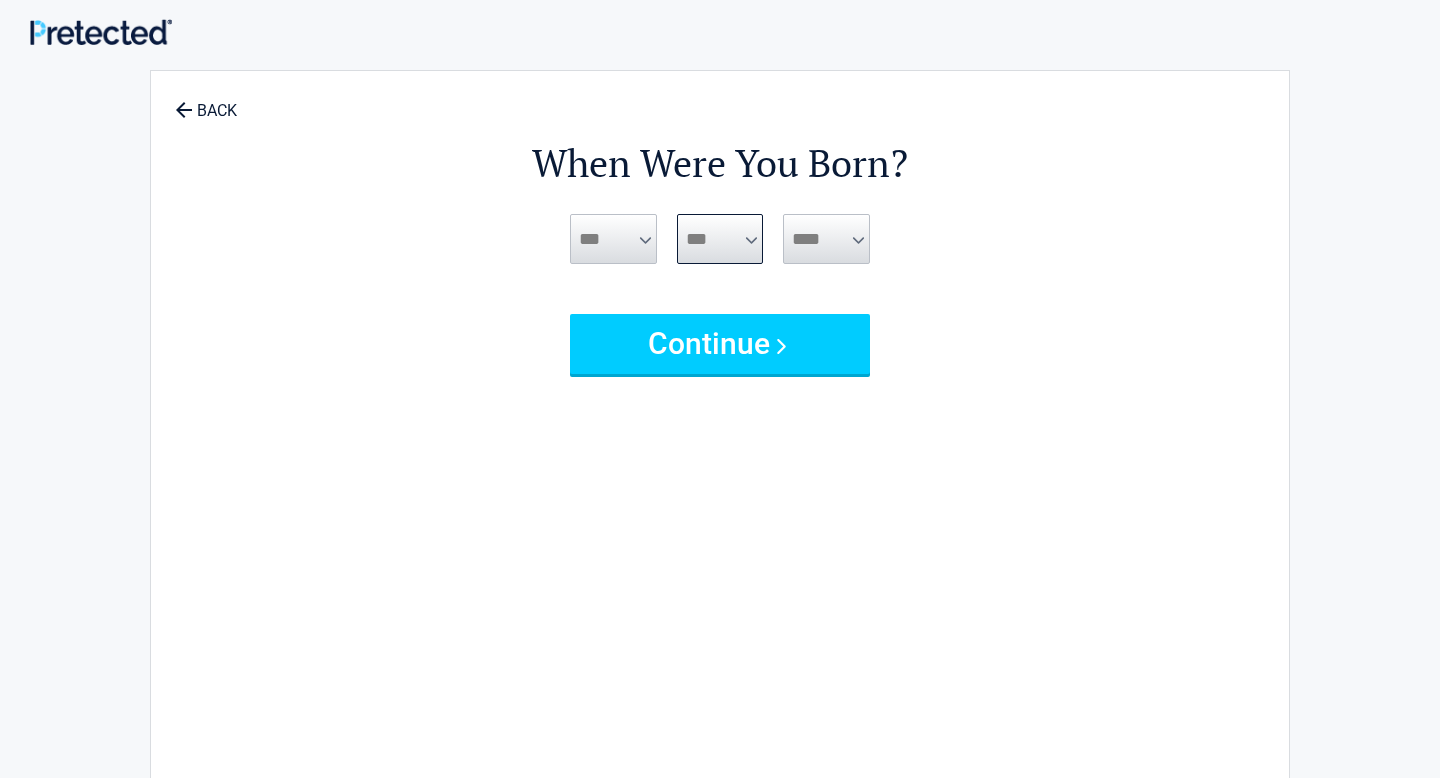 click on "*** * * * * * * * * * ** ** ** ** ** ** ** ** ** ** ** ** ** ** ** ** ** ** ** ** **" at bounding box center [720, 239] 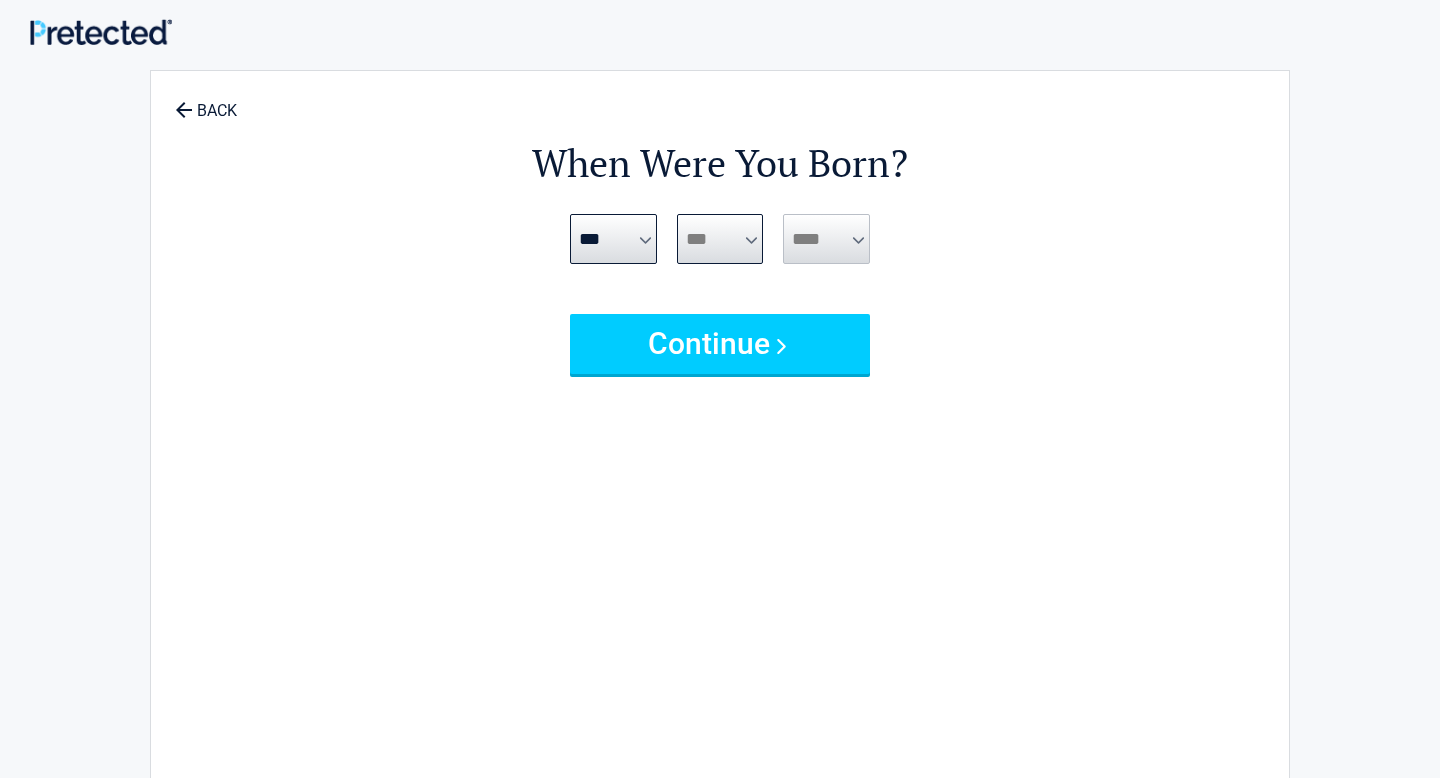 select on "**" 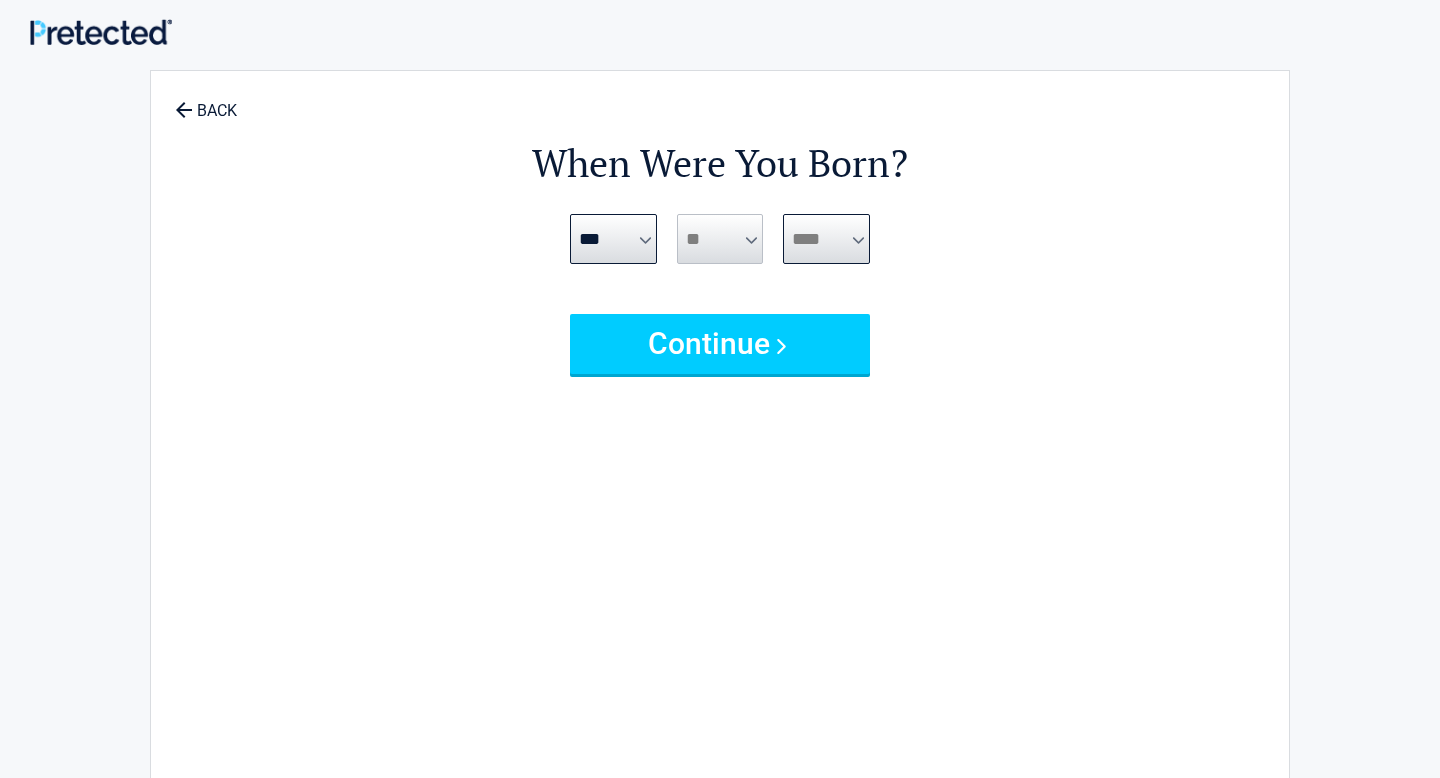 click on "****
****
****
****
****
****
****
****
****
****
****
****
****
****
****
****
****
****
****
****
****
****
****
****
****
****
****
****
****
****
****
****
****
****
****
****
****
****
****
****
****
****
****
****
****
****
****
****
****
****
****
****
****
****
****
****
****
****
****
****
****
****
****
****" at bounding box center (826, 239) 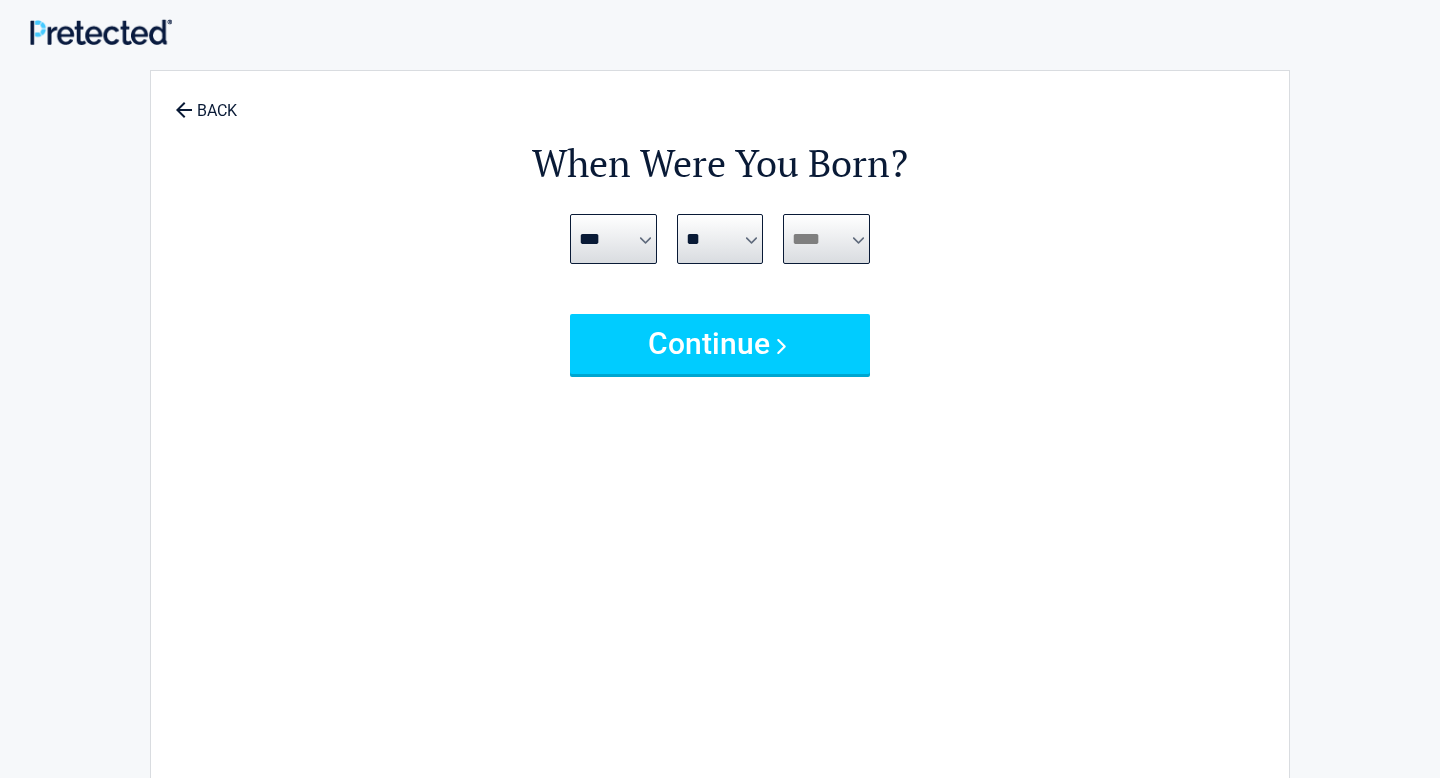 select on "****" 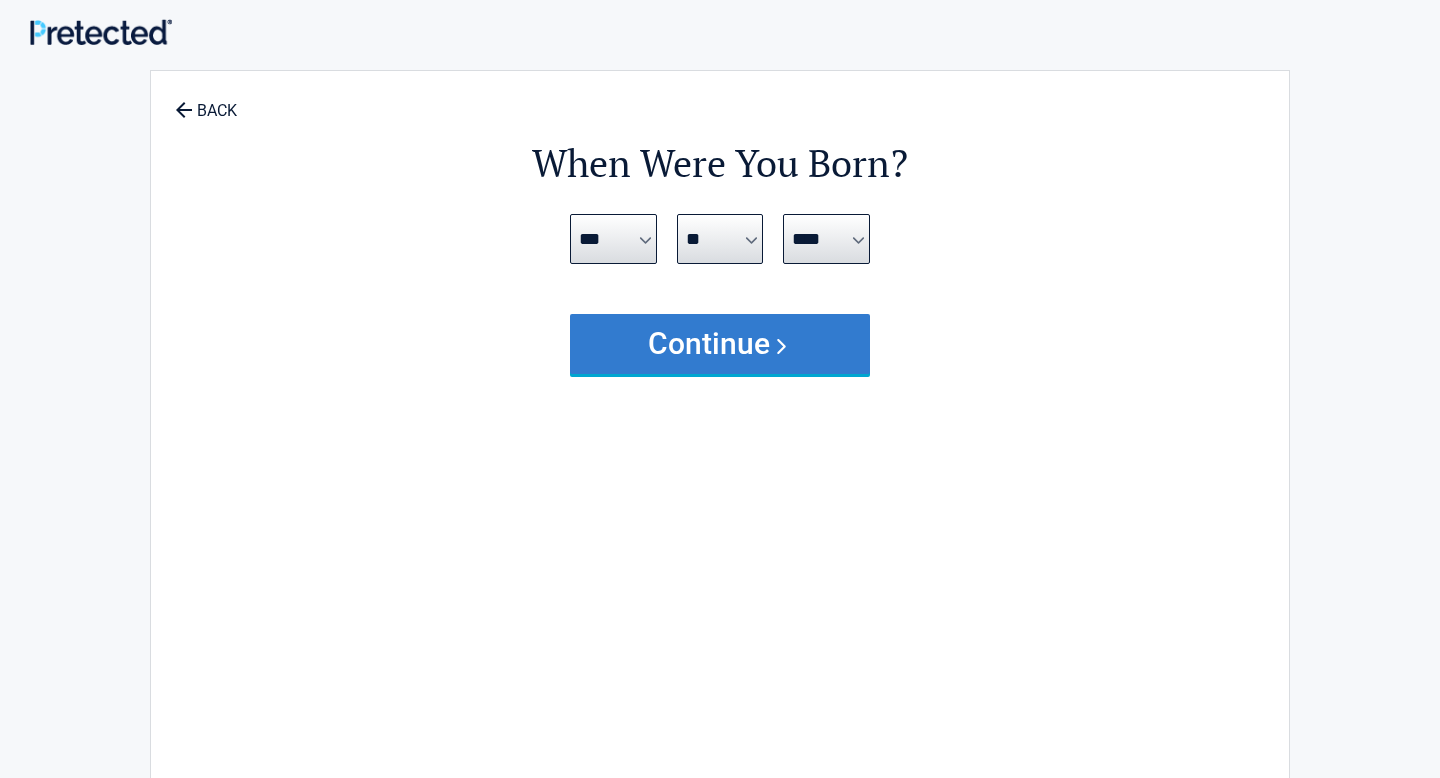 click on "Continue" at bounding box center [720, 344] 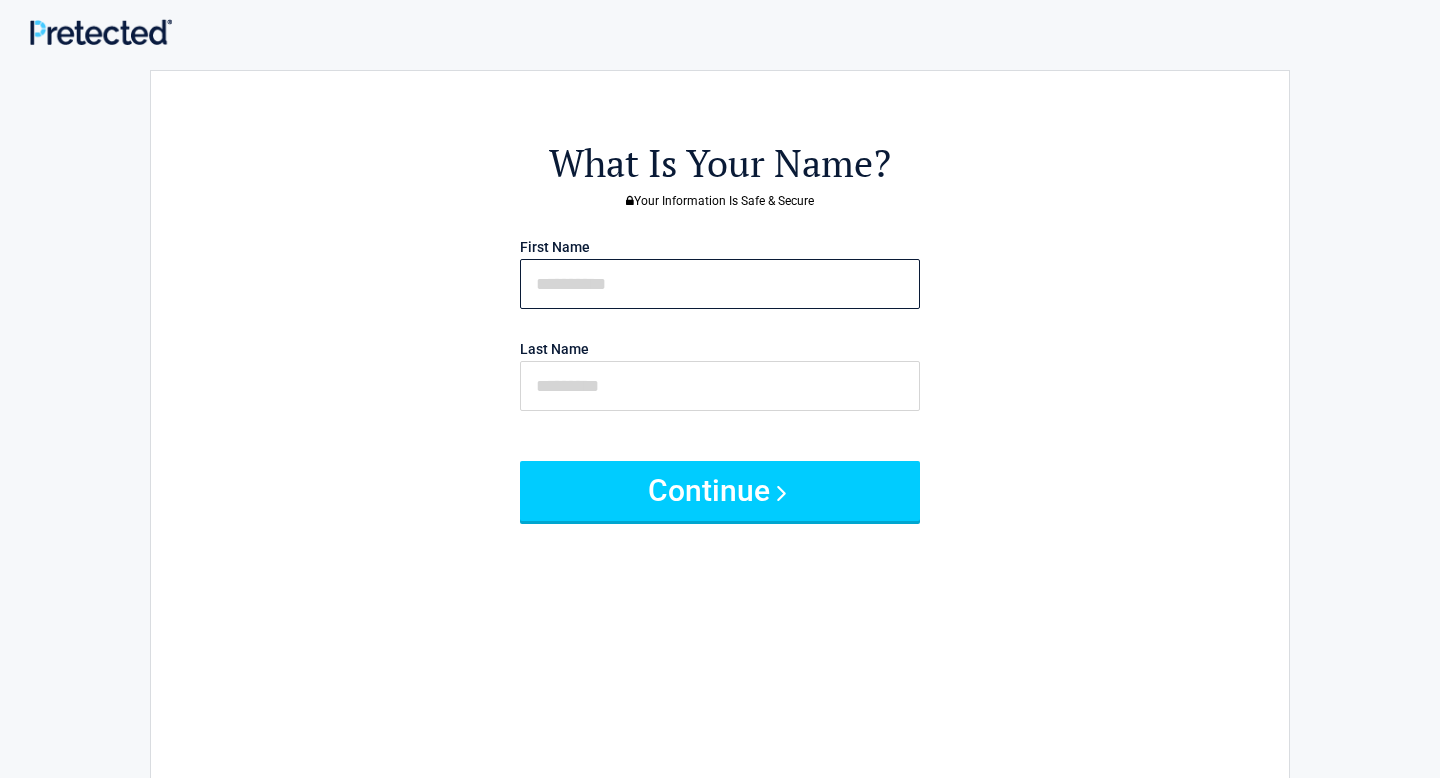 click at bounding box center [720, 284] 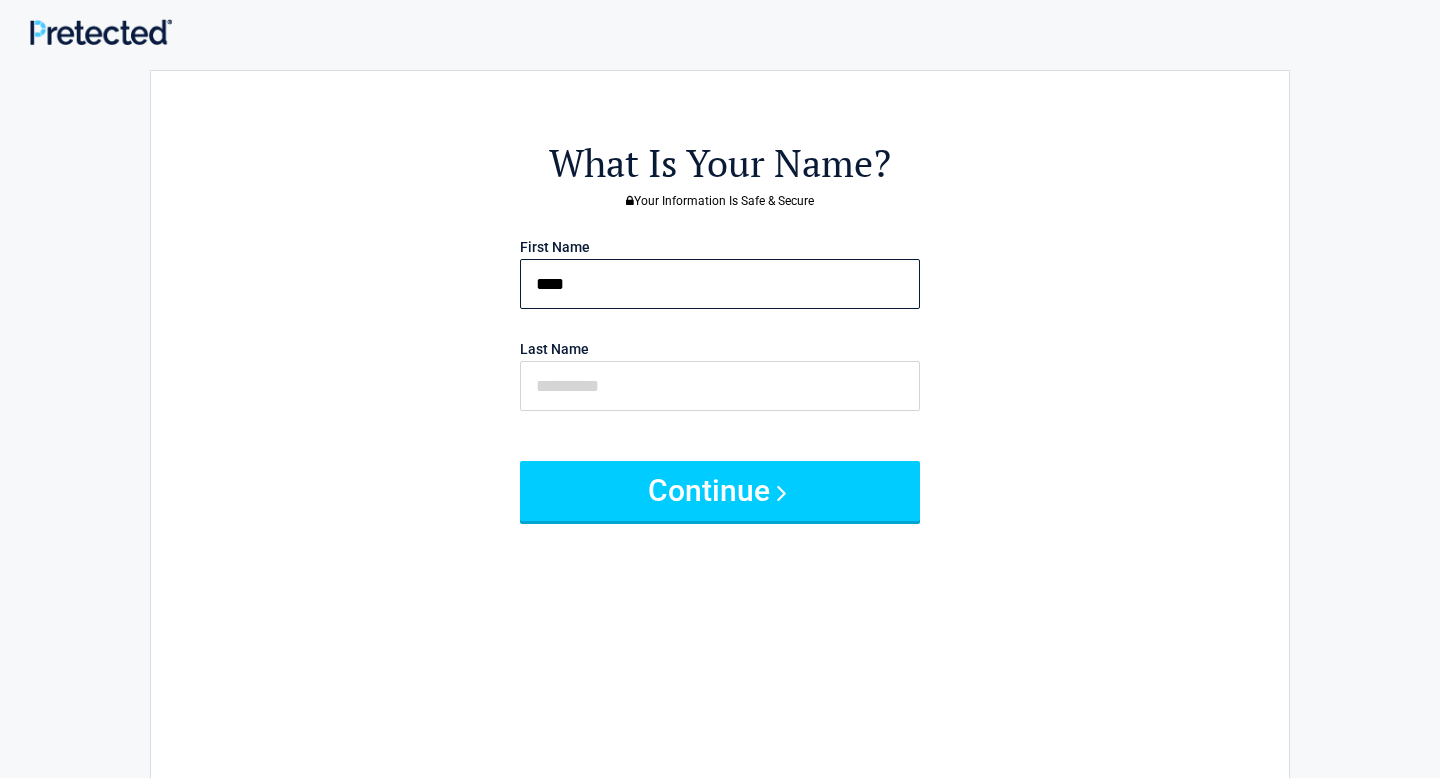 type on "****" 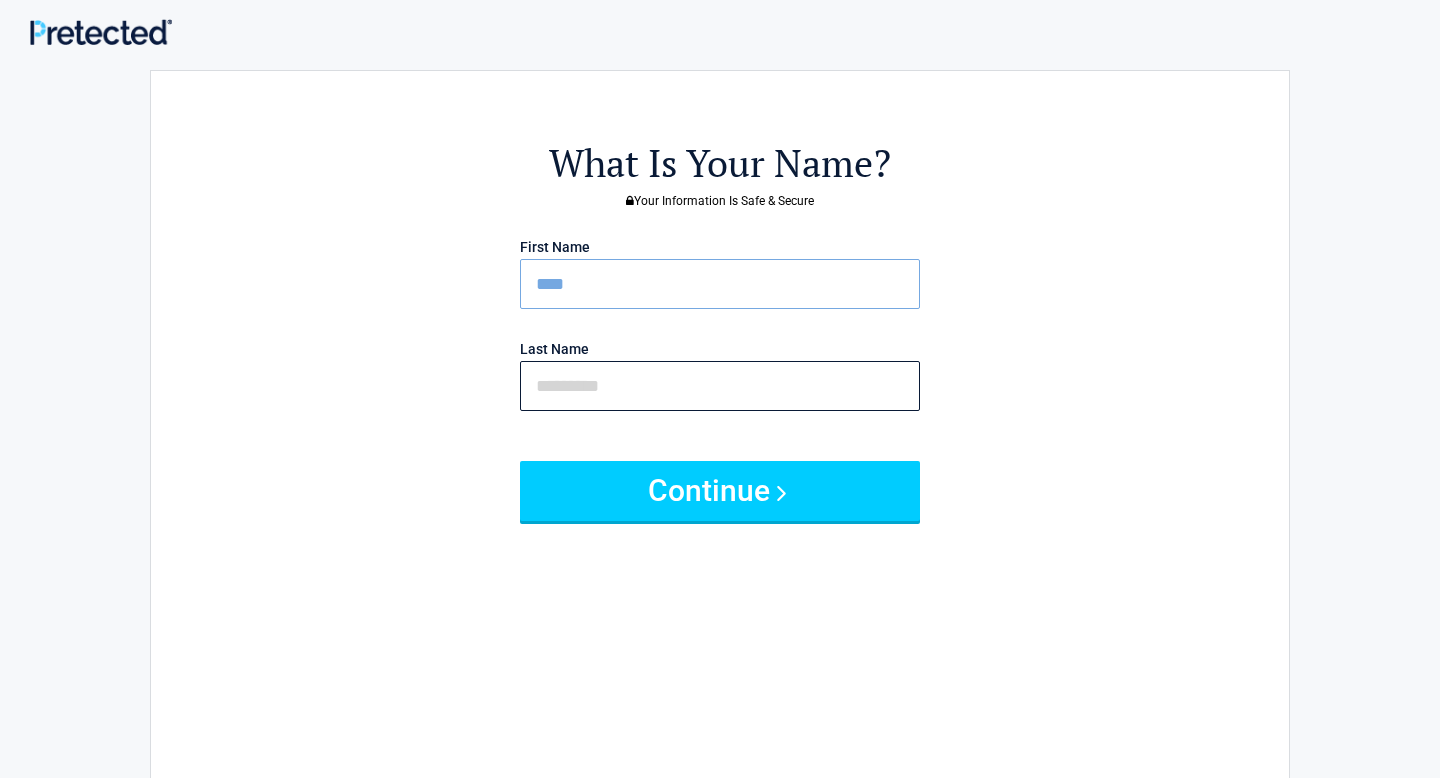 click at bounding box center [720, 386] 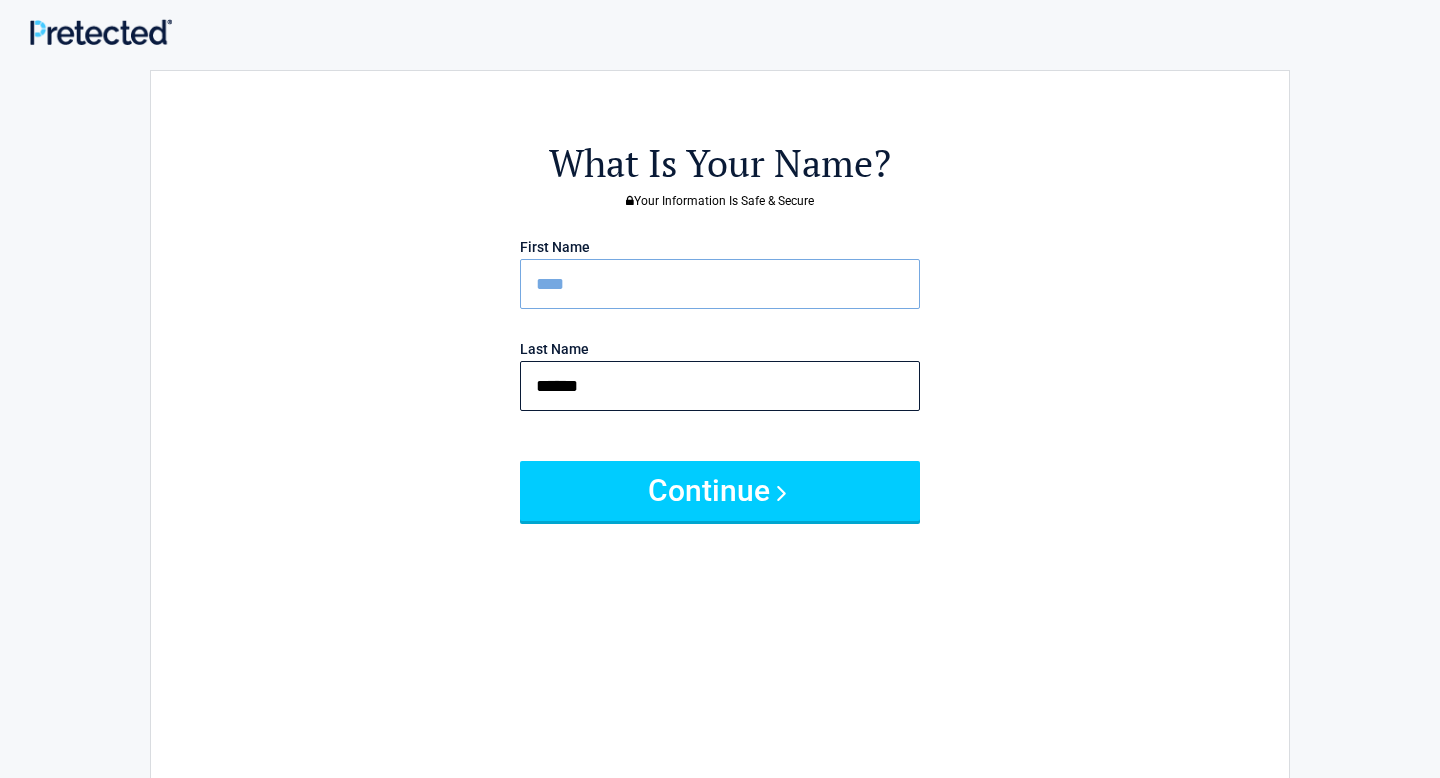 type on "******" 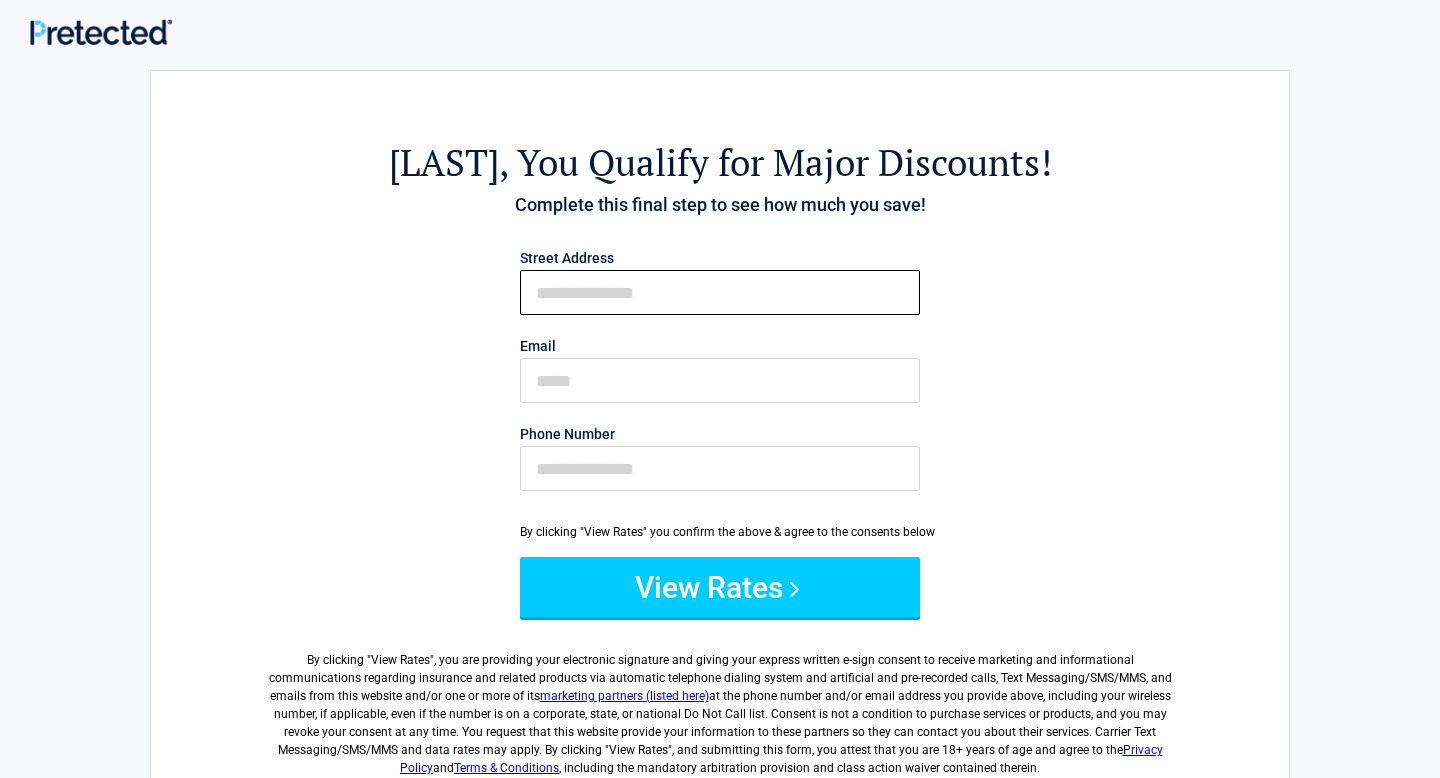 click on "First Name" at bounding box center [720, 292] 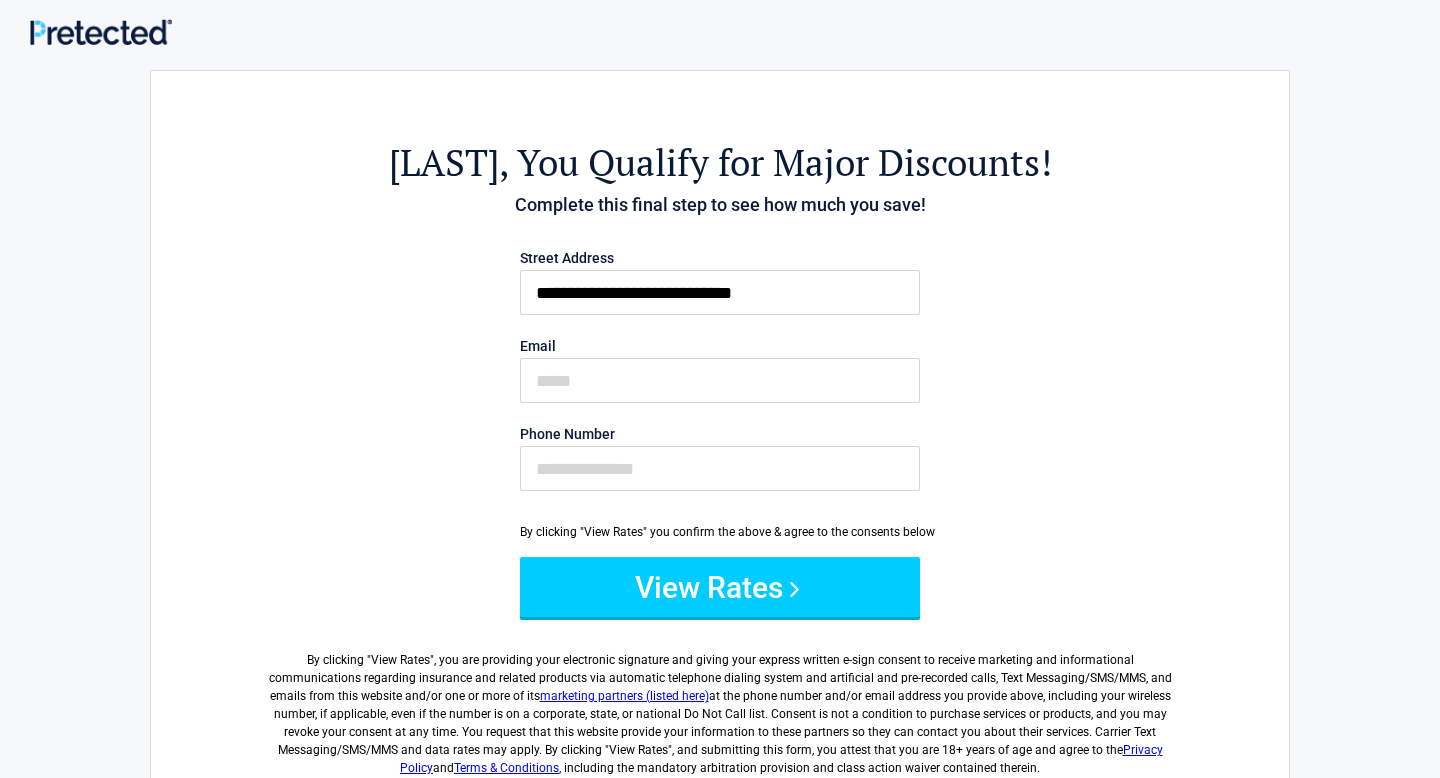 type on "**********" 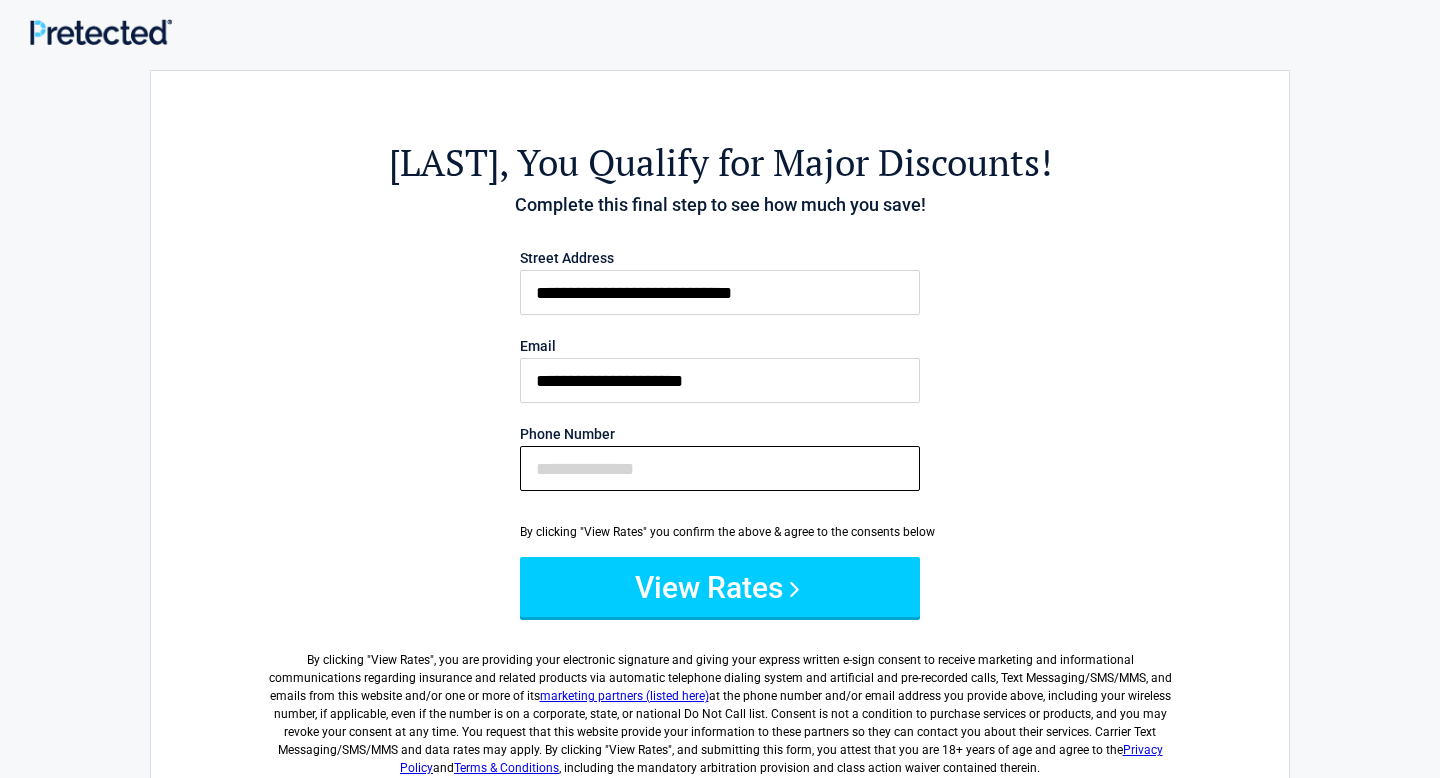type on "**********" 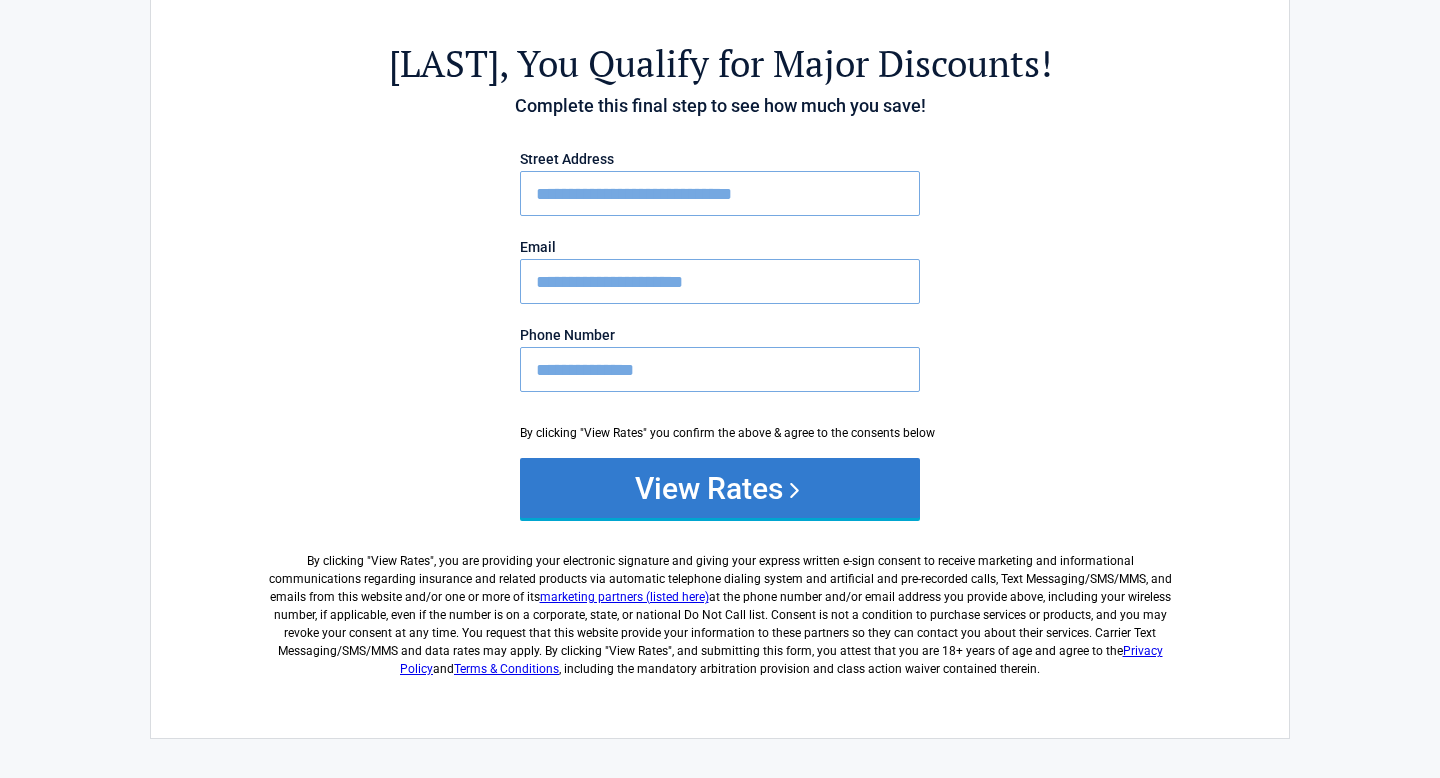 scroll, scrollTop: 100, scrollLeft: 0, axis: vertical 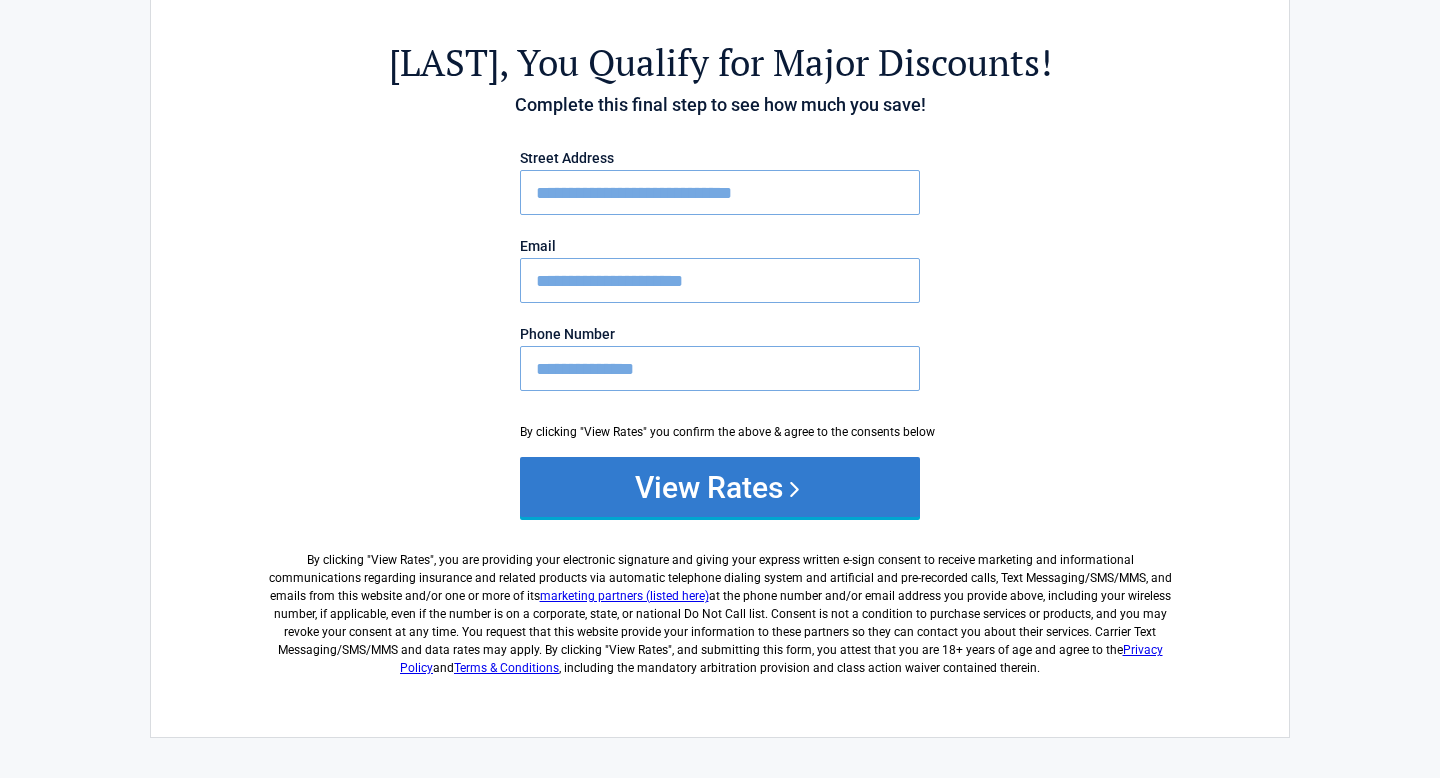 click on "View Rates" at bounding box center [720, 487] 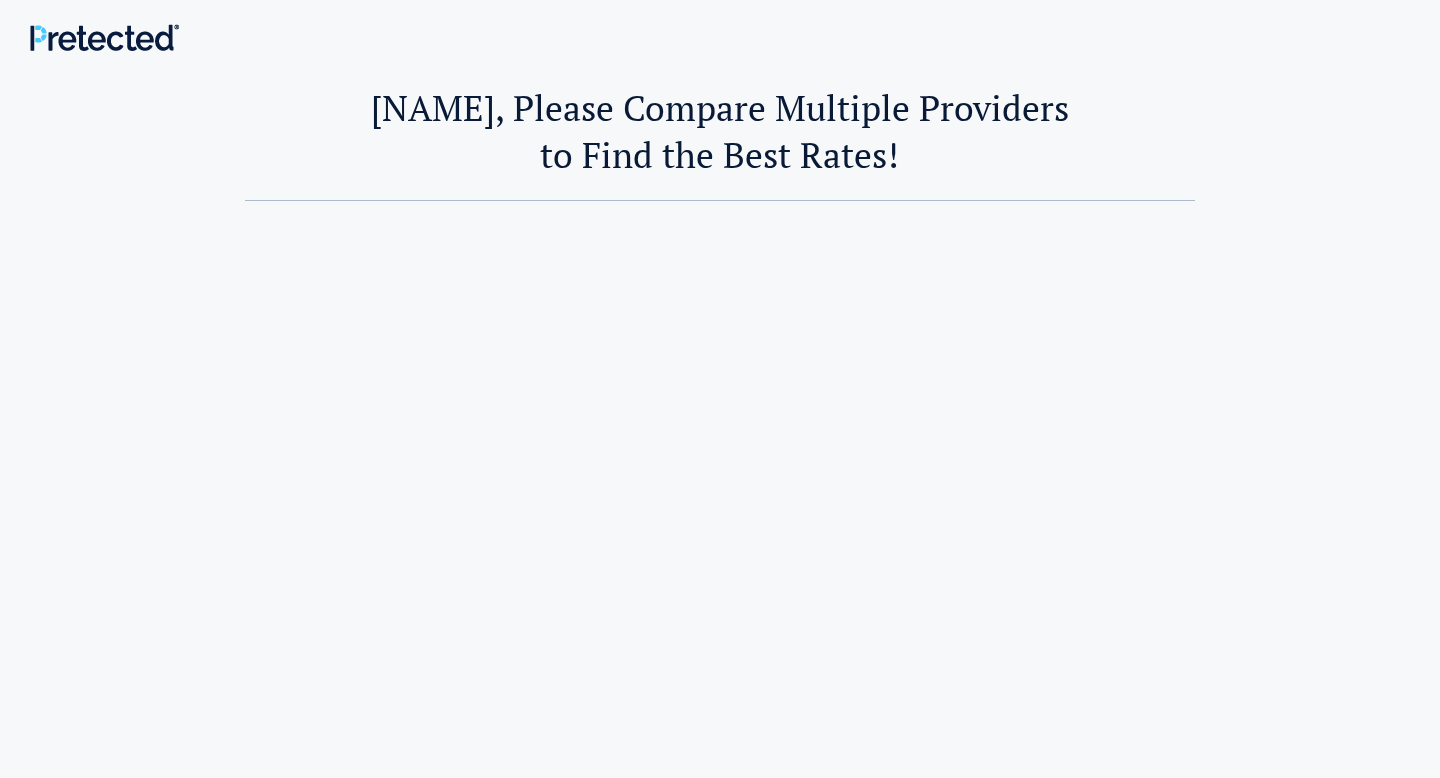 scroll, scrollTop: 0, scrollLeft: 0, axis: both 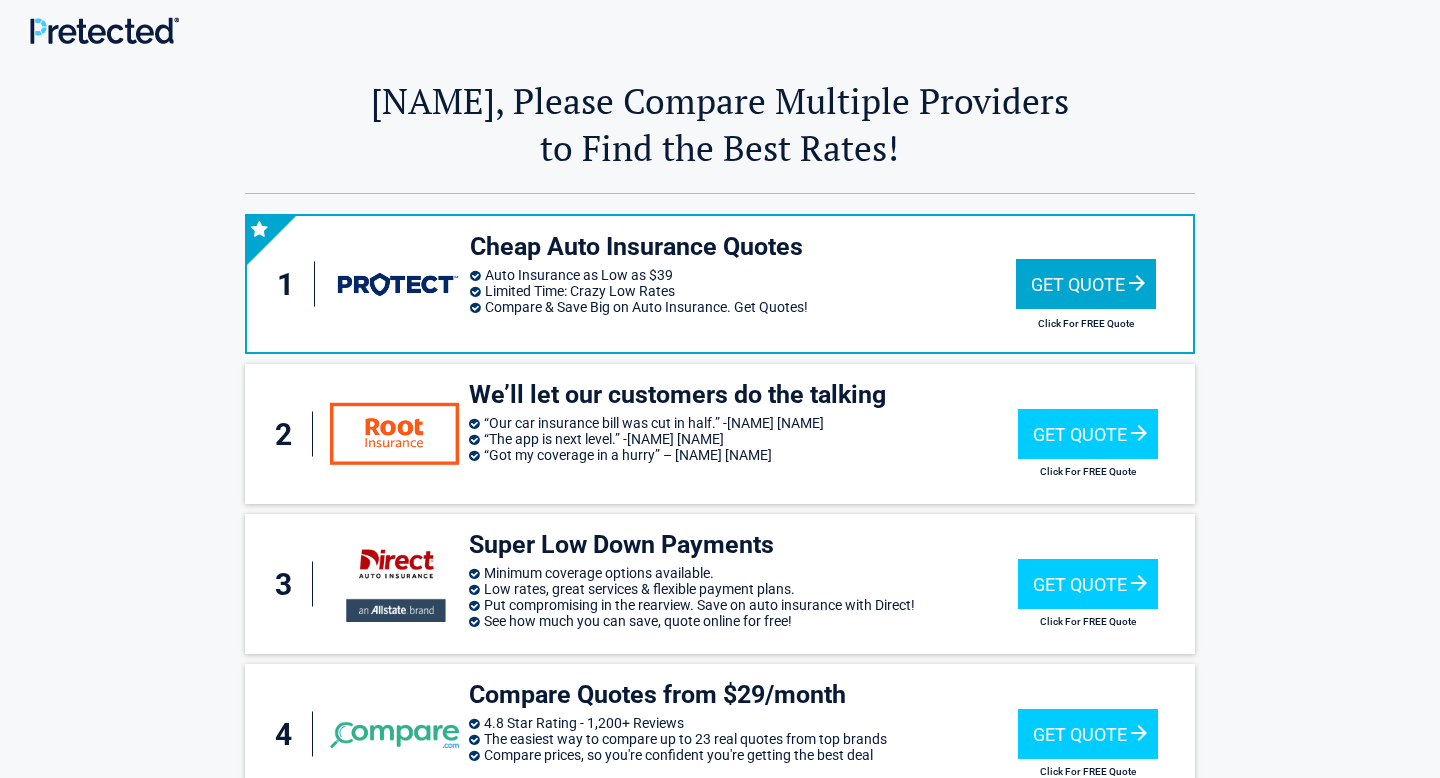 click on "Get Quote" at bounding box center [1086, 284] 